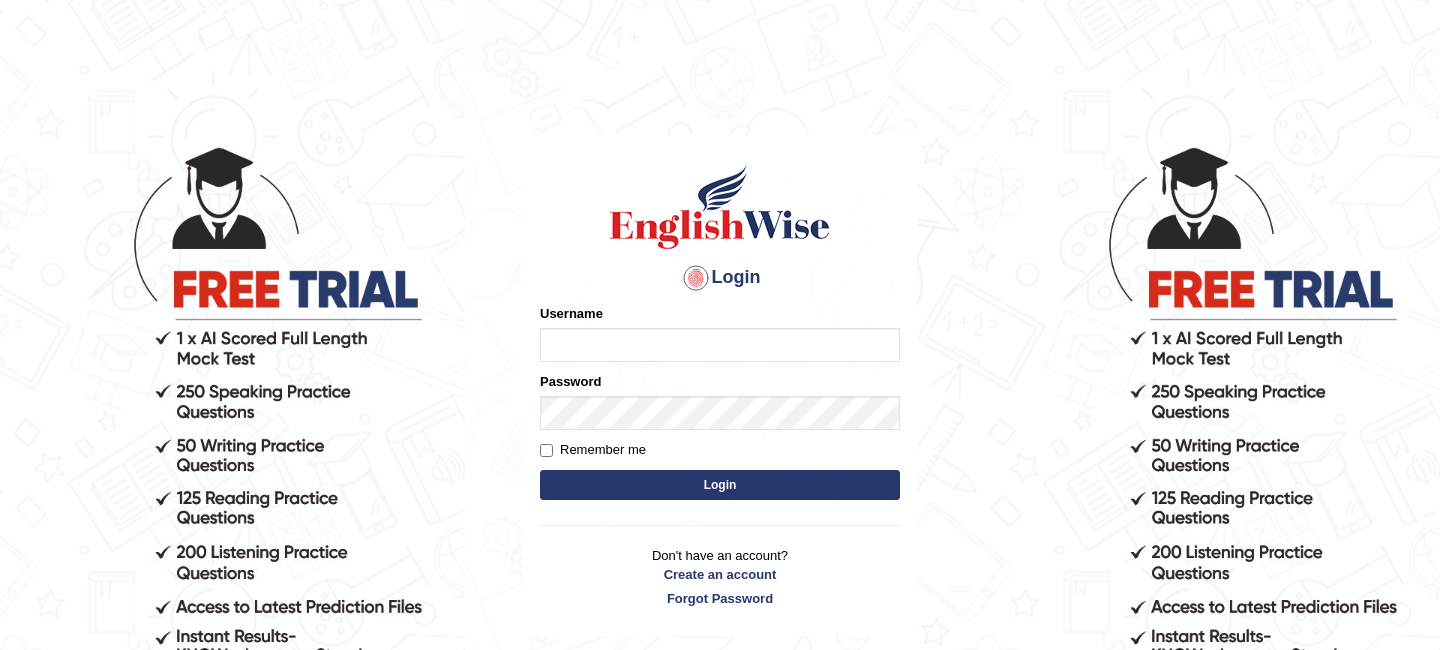 scroll, scrollTop: 0, scrollLeft: 0, axis: both 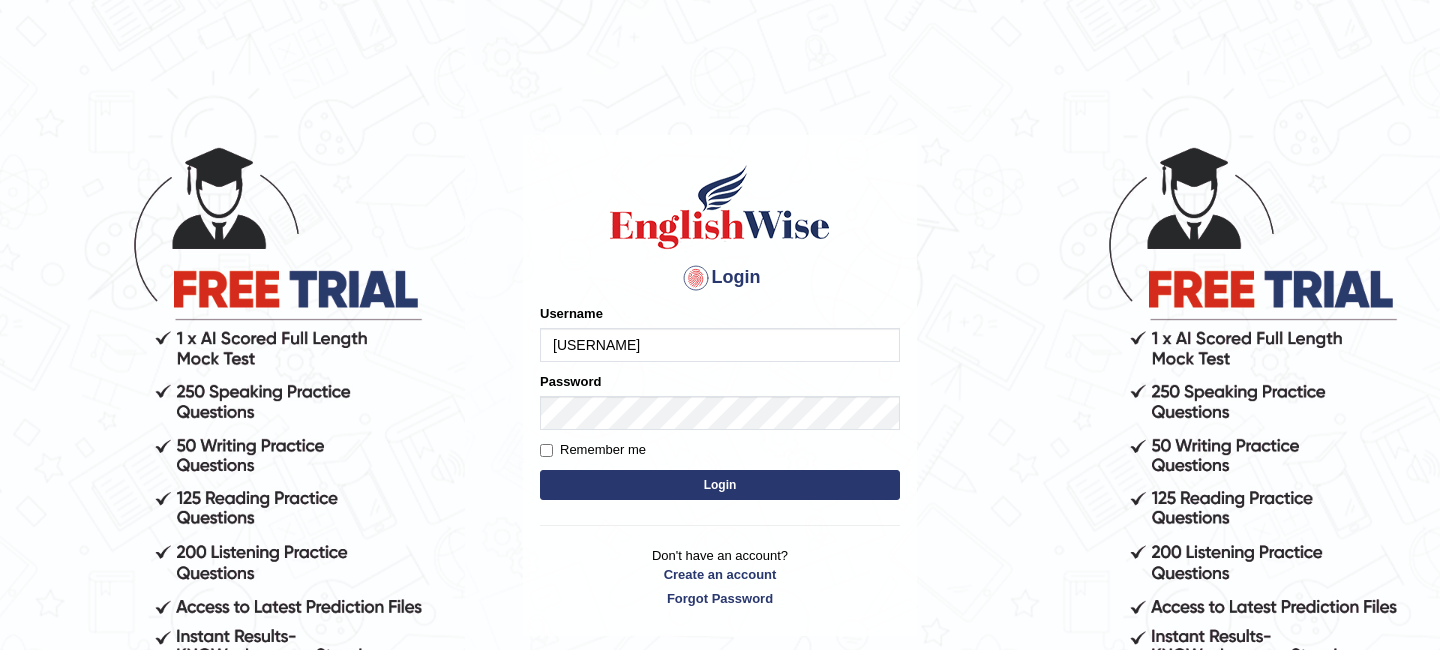 click on "Please fix the following errors:
Username
Jazz2315
Password
Remember me
Login" at bounding box center [720, 404] 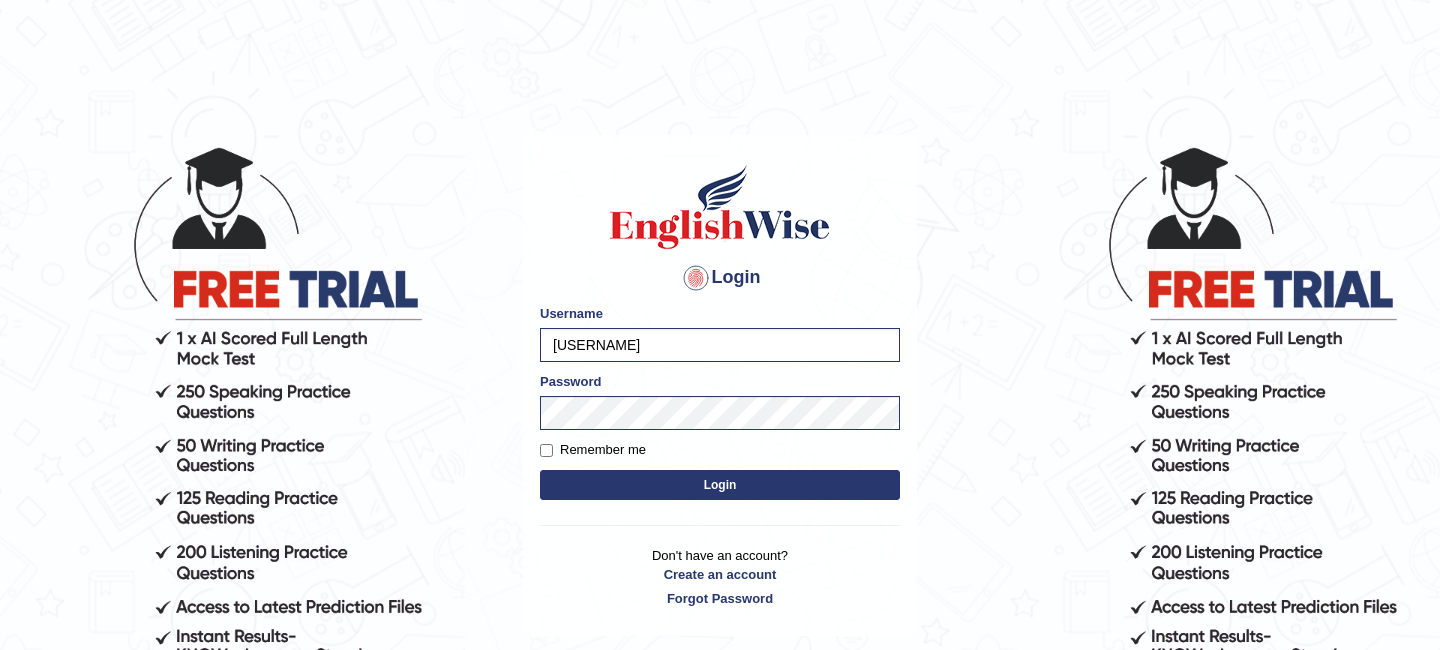 click on "Login" at bounding box center [720, 485] 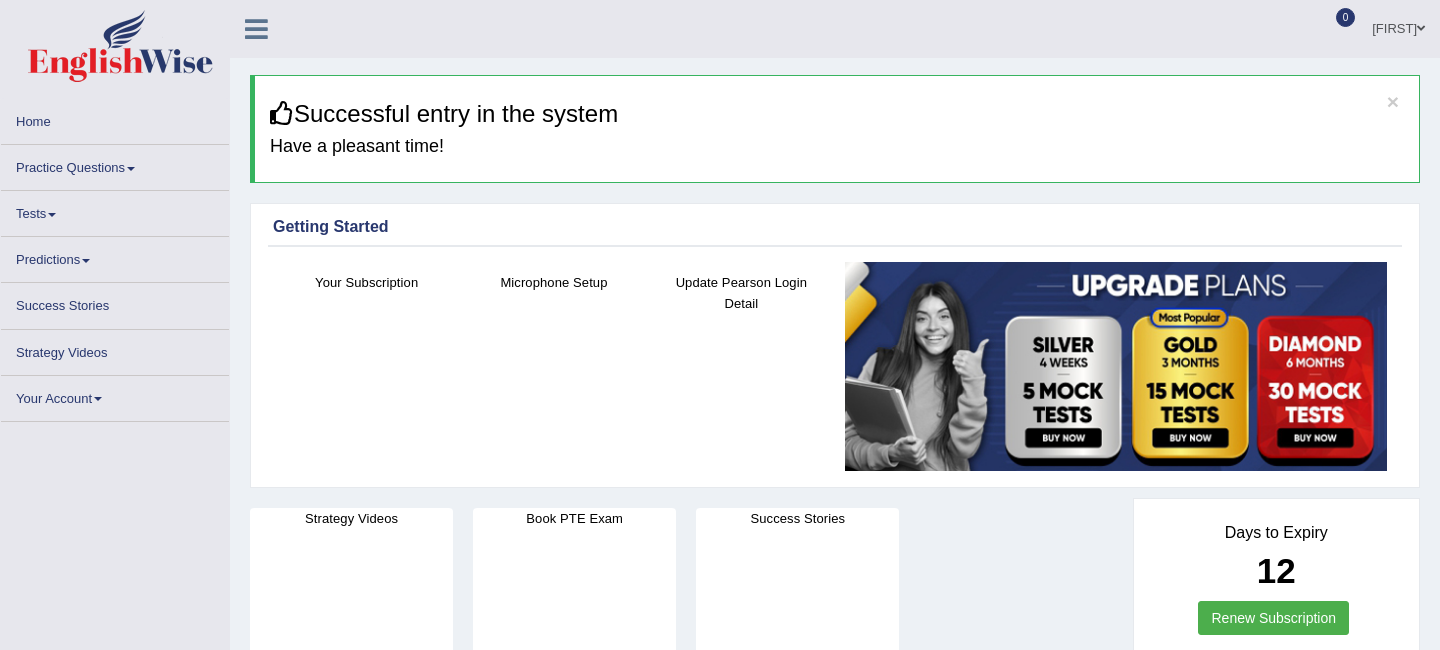 scroll, scrollTop: 0, scrollLeft: 0, axis: both 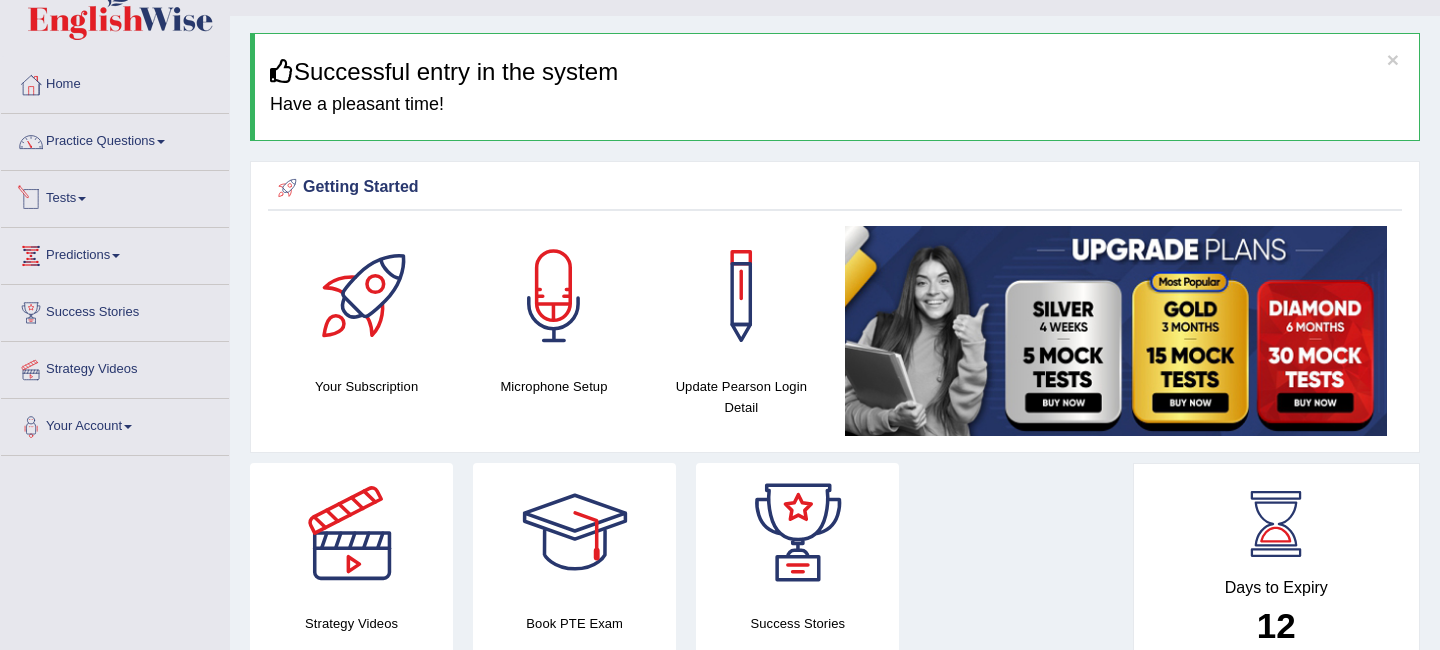 click on "Practice Questions   Speaking Practice Read Aloud
Repeat Sentence
Describe Image
Re-tell Lecture
Answer Short Question
Summarize Group Discussion
Respond To A Situation
Writing Practice  Summarize Written Text
Write Essay
Reading Practice  Reading & Writing: Fill In The Blanks
Choose Multiple Answers
Re-order Paragraphs
Fill In The Blanks
Choose Single Answer
Listening Practice  Summarize Spoken Text
Highlight Incorrect Words
Highlight Correct Summary
Select Missing Word
Choose Single Answer
Choose Multiple Answers
Fill In The Blanks
Write From Dictation
Pronunciation" at bounding box center (115, 142) 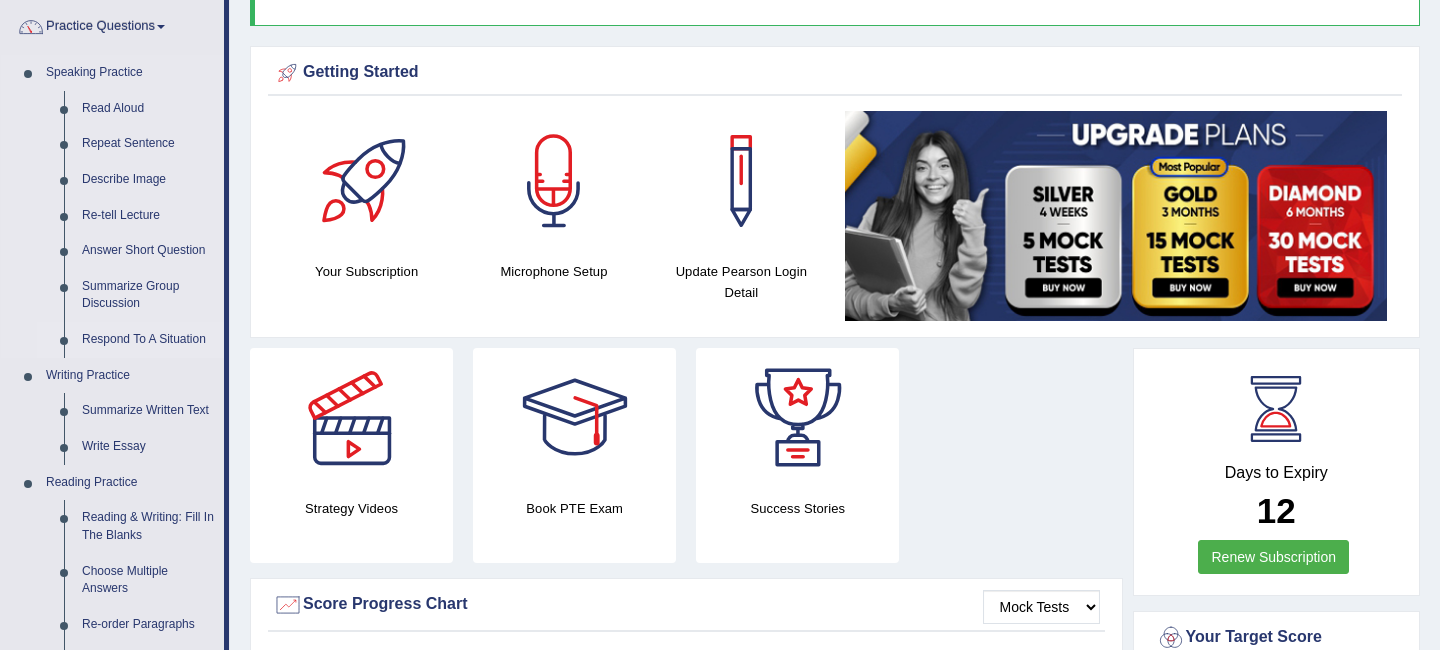 scroll, scrollTop: 166, scrollLeft: 0, axis: vertical 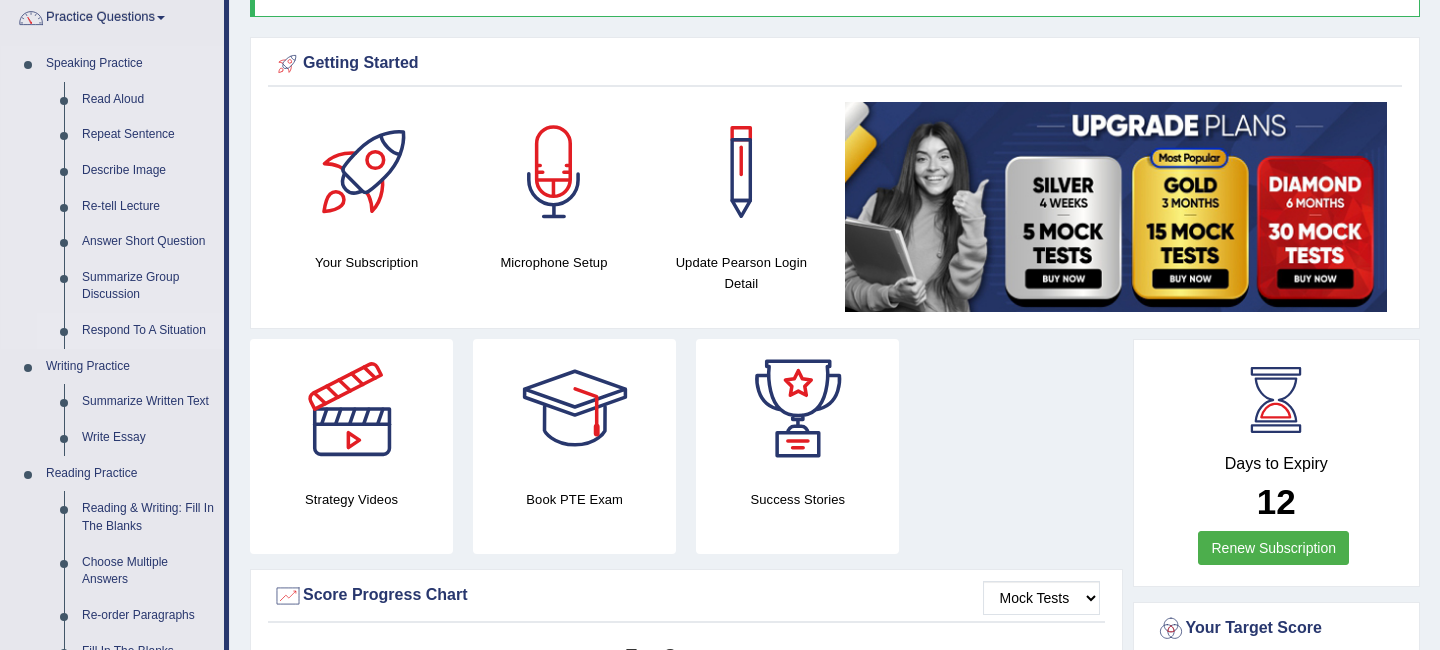 click on "Write Essay" at bounding box center [148, 438] 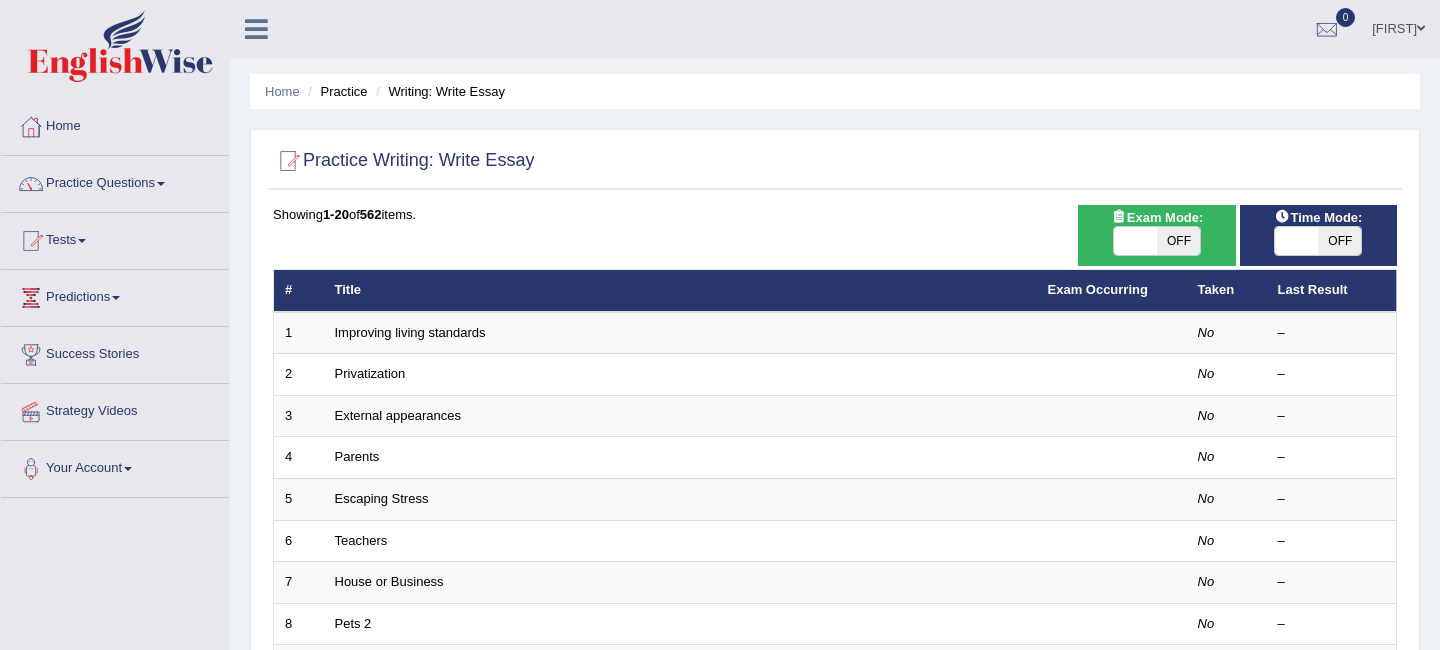 scroll, scrollTop: 0, scrollLeft: 0, axis: both 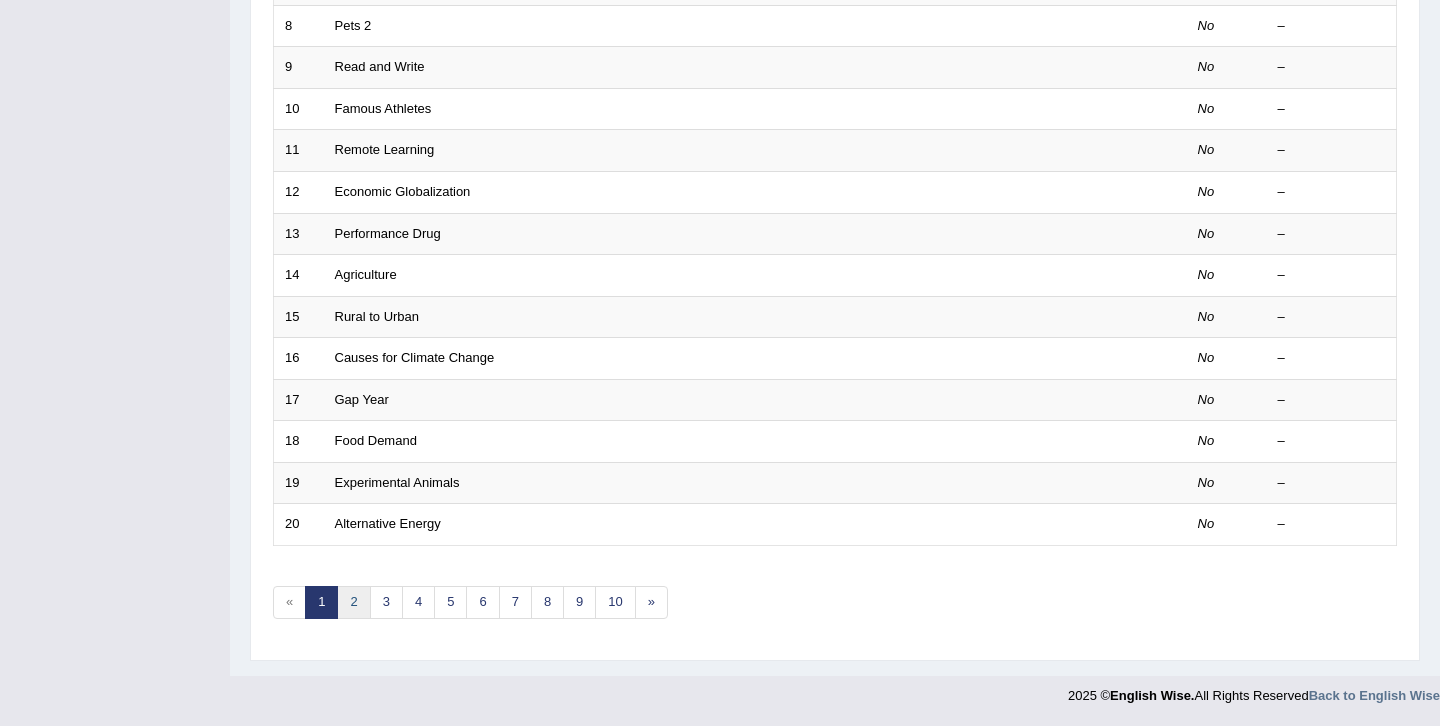 click on "2" at bounding box center [353, 602] 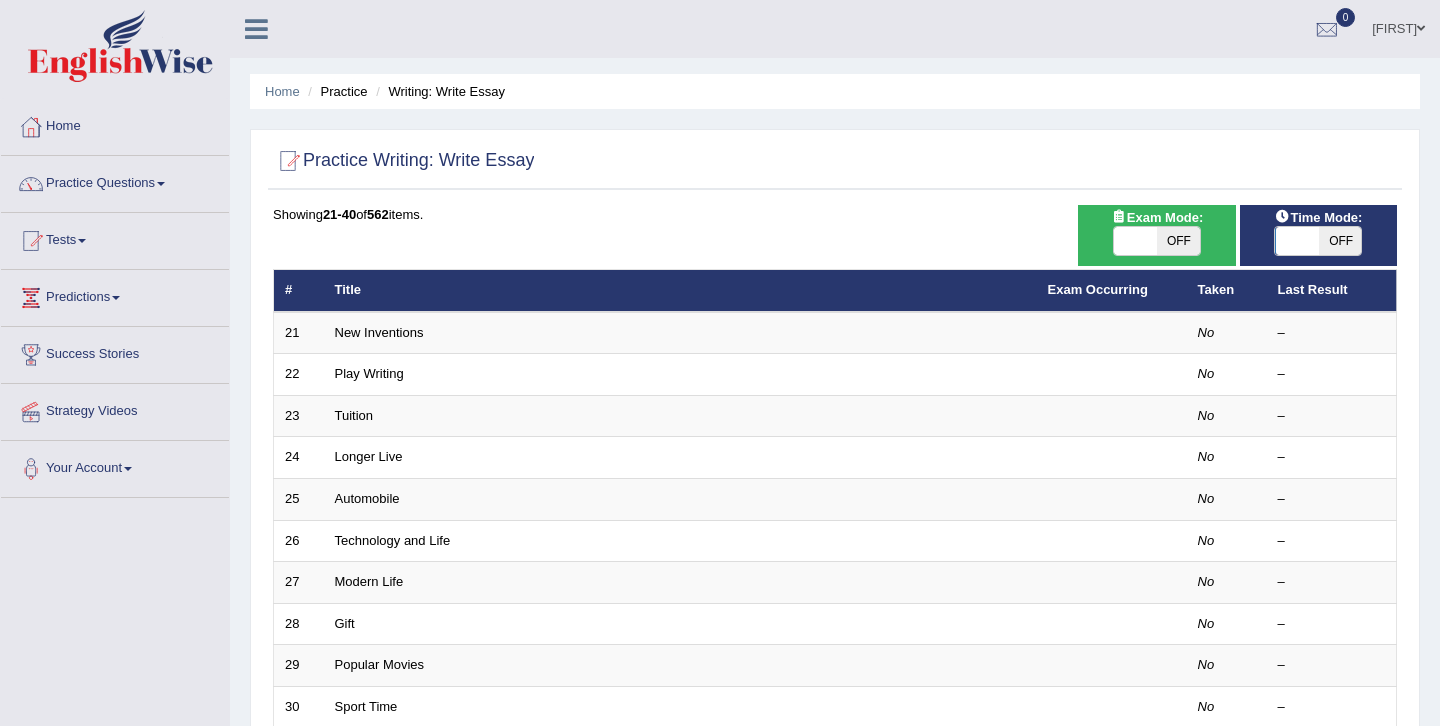 scroll, scrollTop: 0, scrollLeft: 0, axis: both 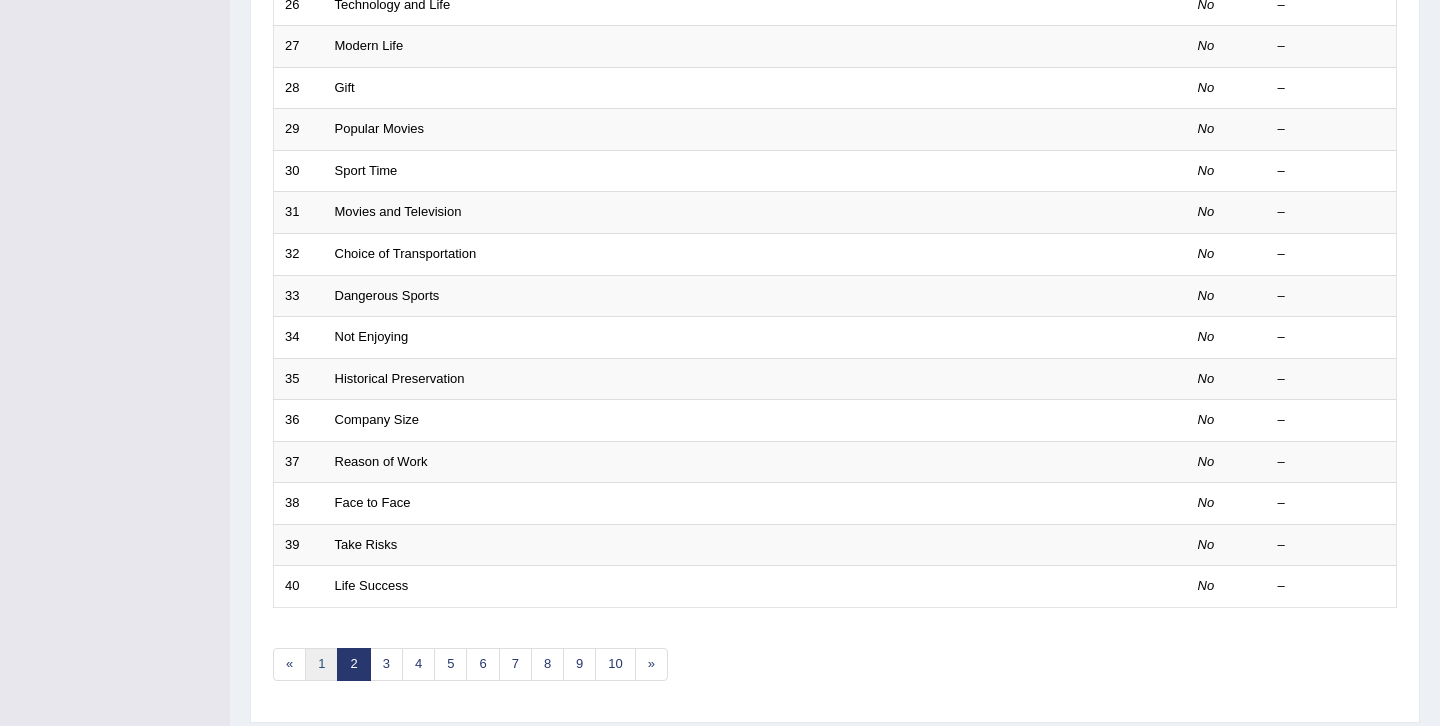 drag, startPoint x: 0, startPoint y: 0, endPoint x: 319, endPoint y: 658, distance: 731.2489 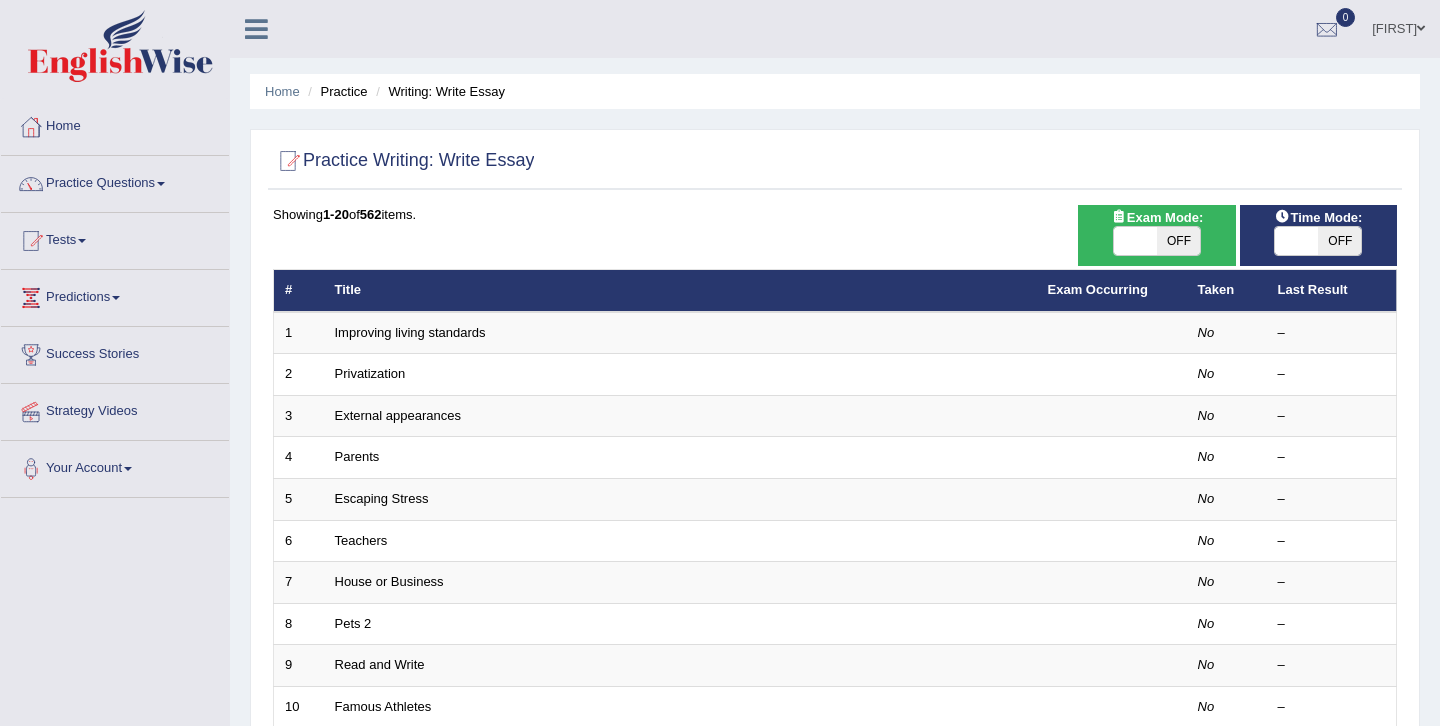 scroll, scrollTop: 0, scrollLeft: 0, axis: both 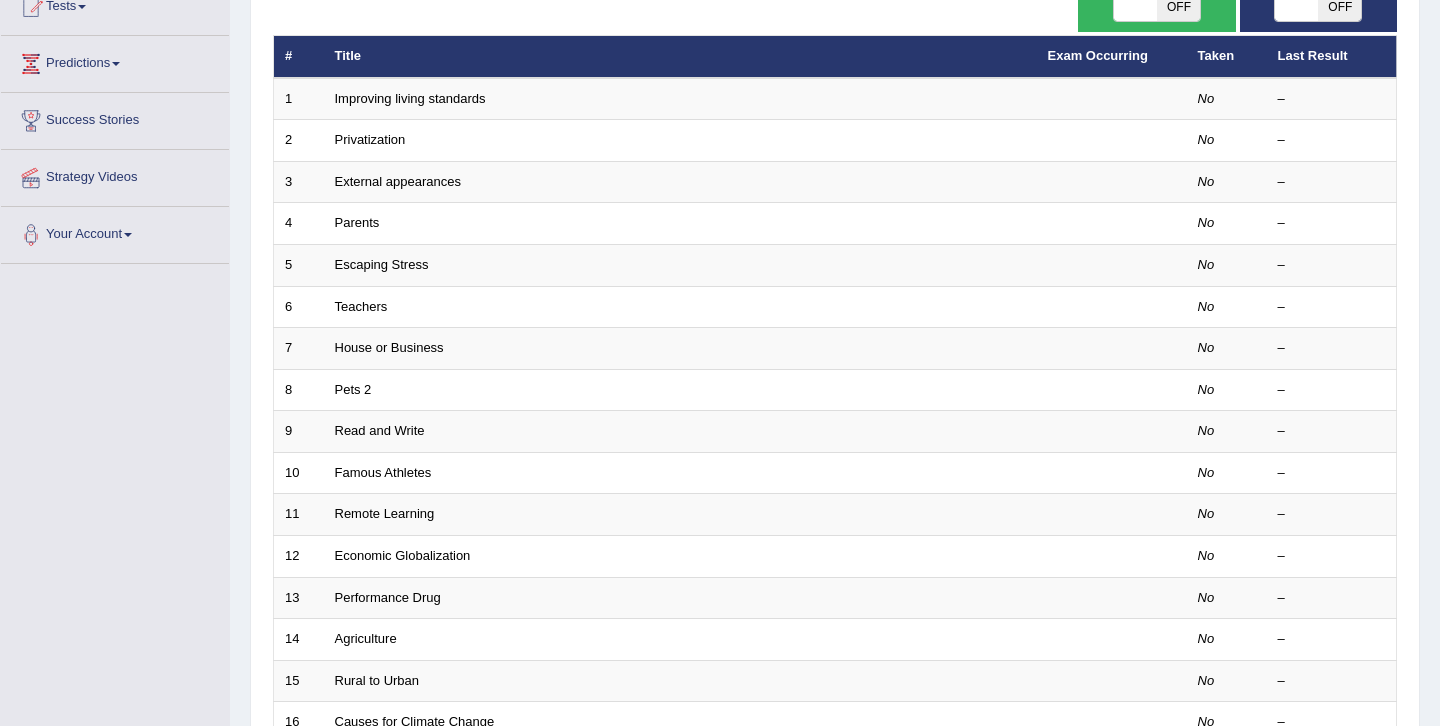 click on "Famous Athletes" at bounding box center [383, 472] 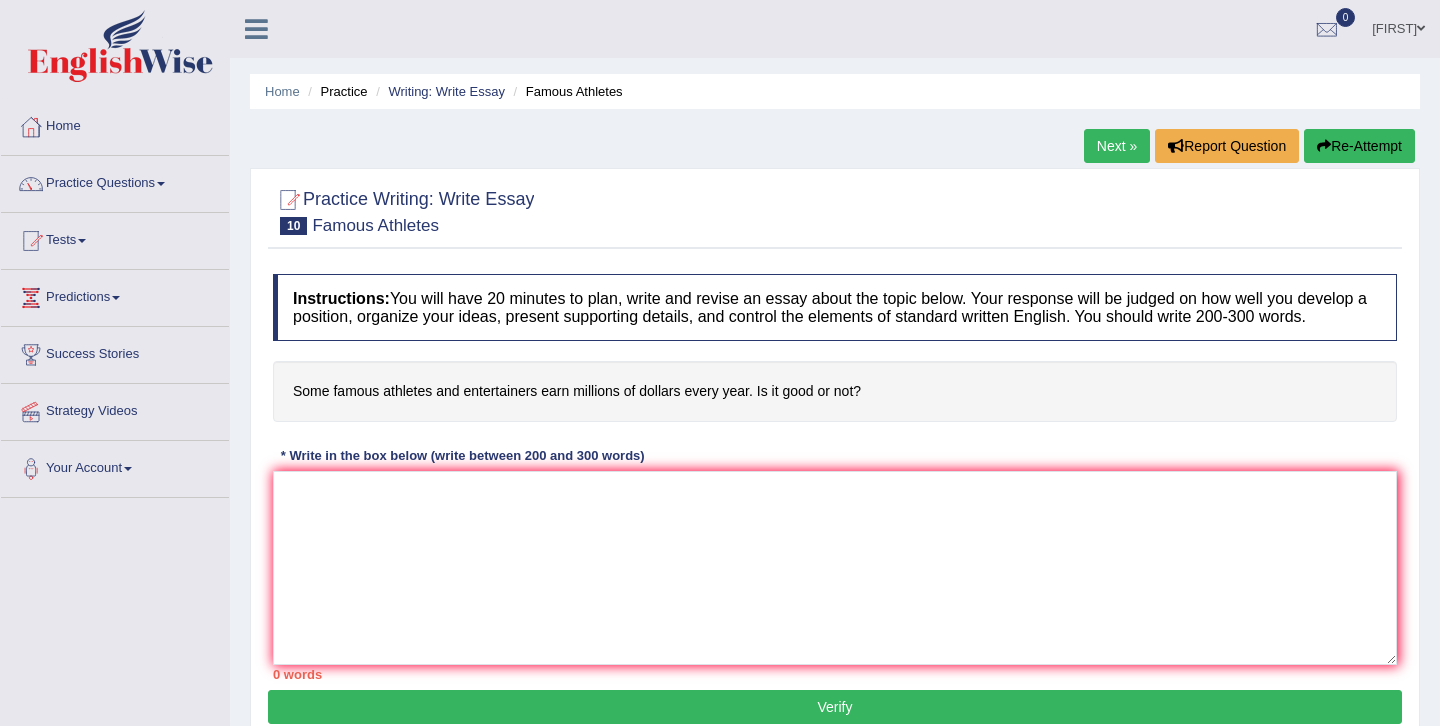 scroll, scrollTop: 0, scrollLeft: 0, axis: both 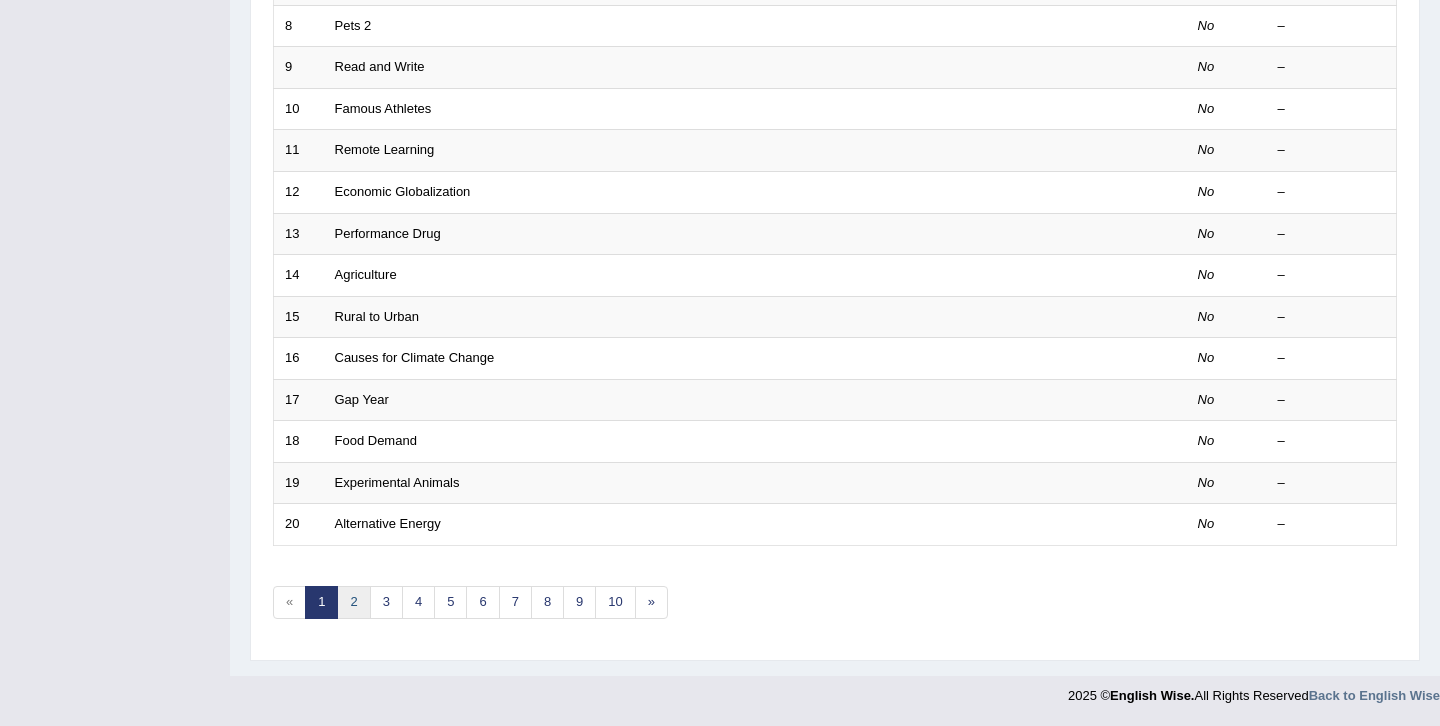 click on "2" at bounding box center [353, 602] 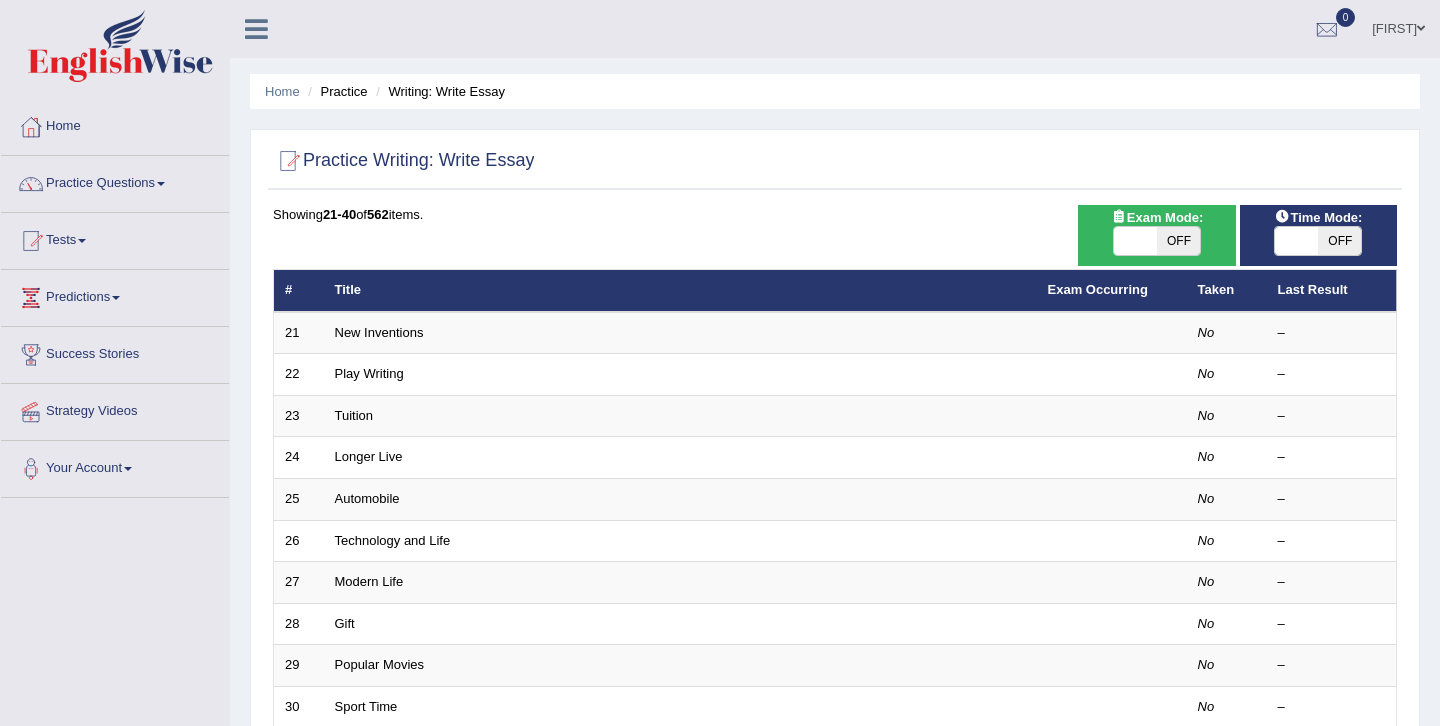 scroll, scrollTop: 0, scrollLeft: 0, axis: both 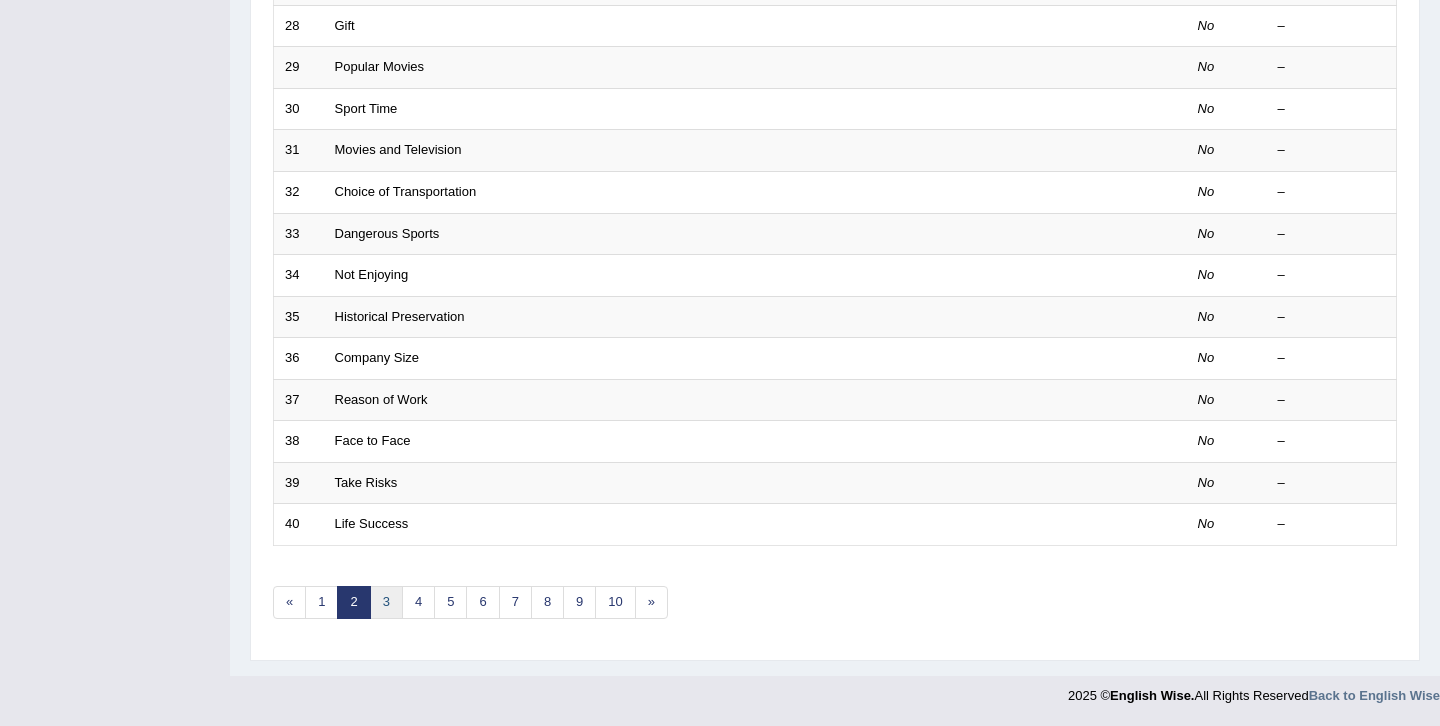 click on "3" at bounding box center [386, 602] 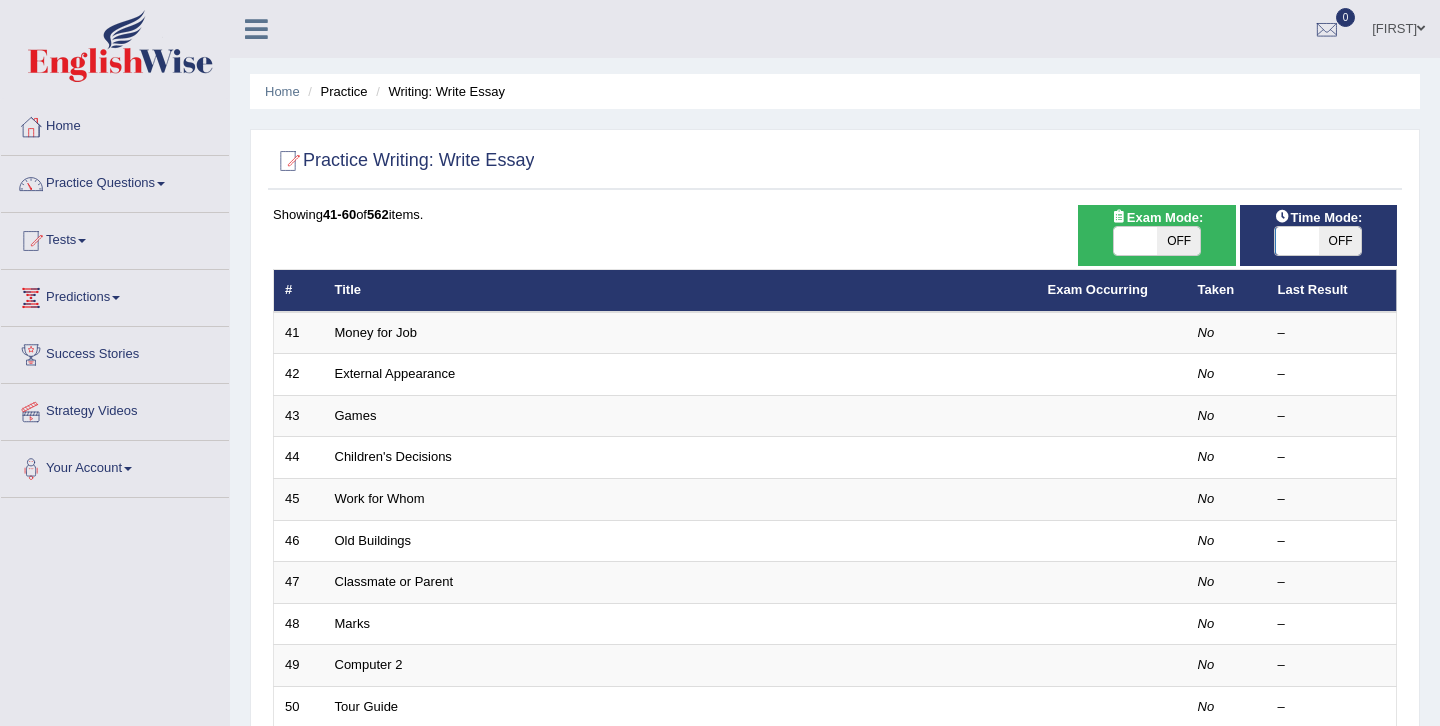 scroll, scrollTop: 0, scrollLeft: 0, axis: both 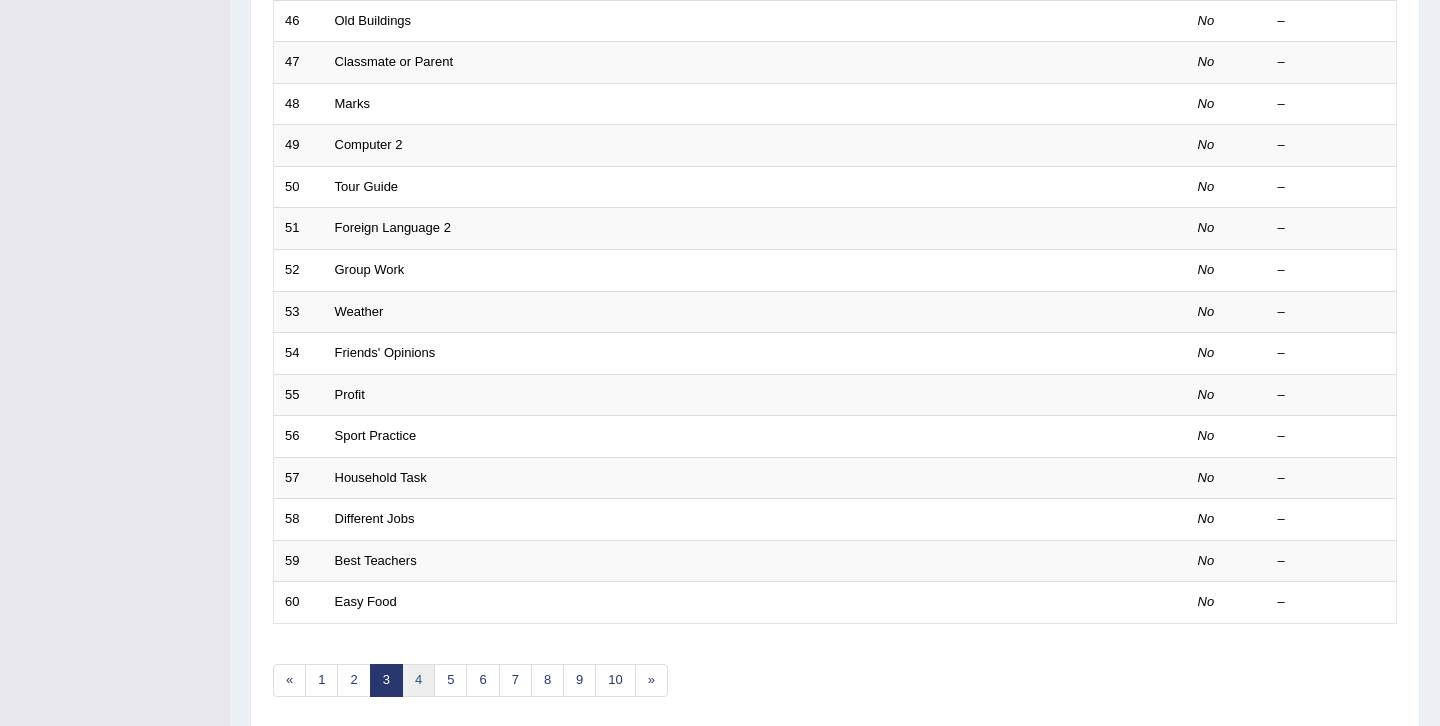 click on "4" at bounding box center [418, 680] 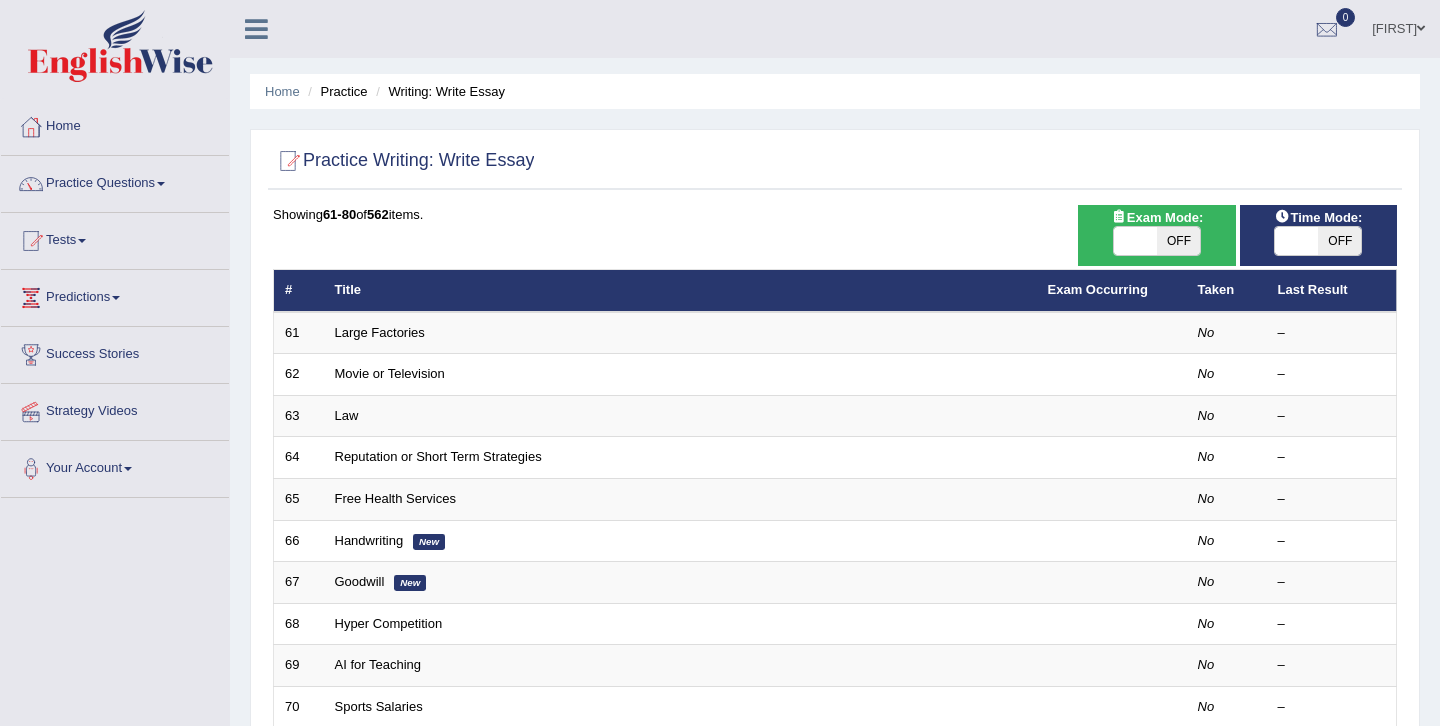 scroll, scrollTop: 0, scrollLeft: 0, axis: both 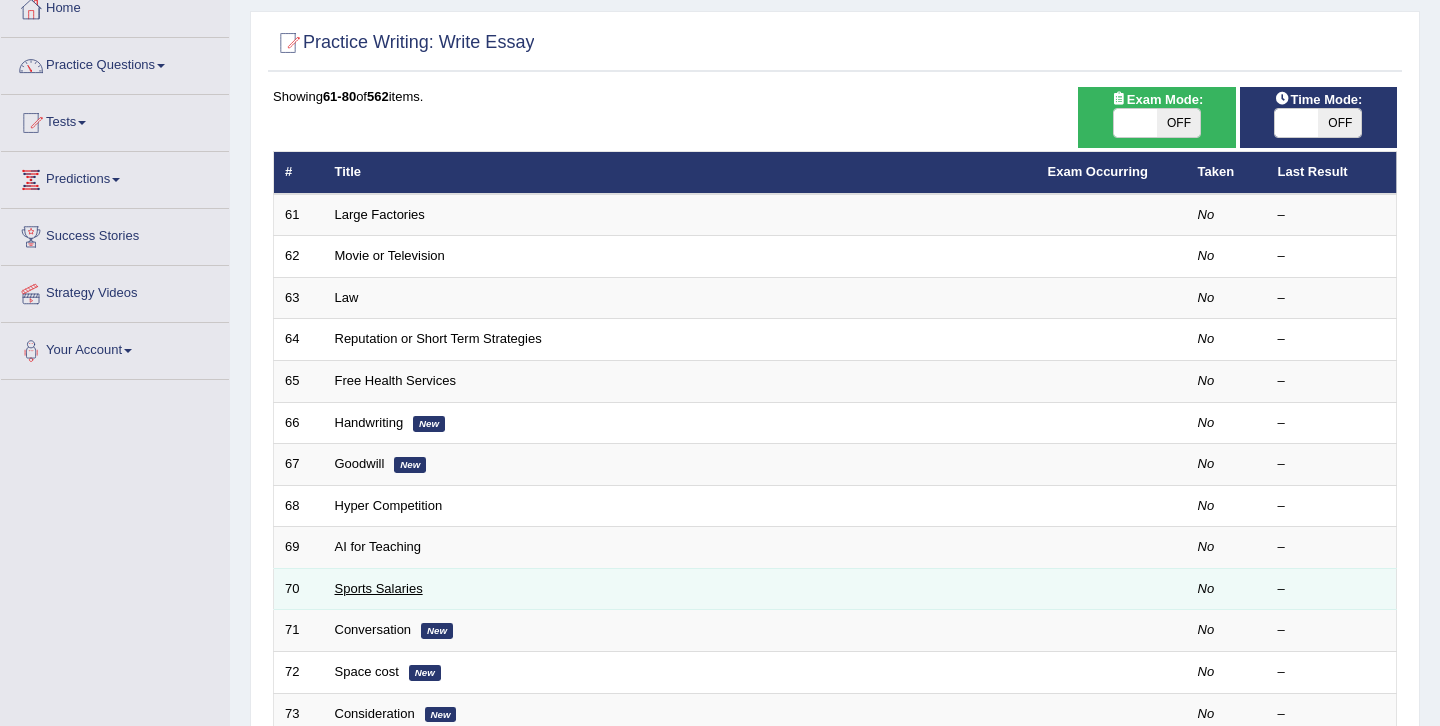 click on "Sports Salaries" at bounding box center [379, 588] 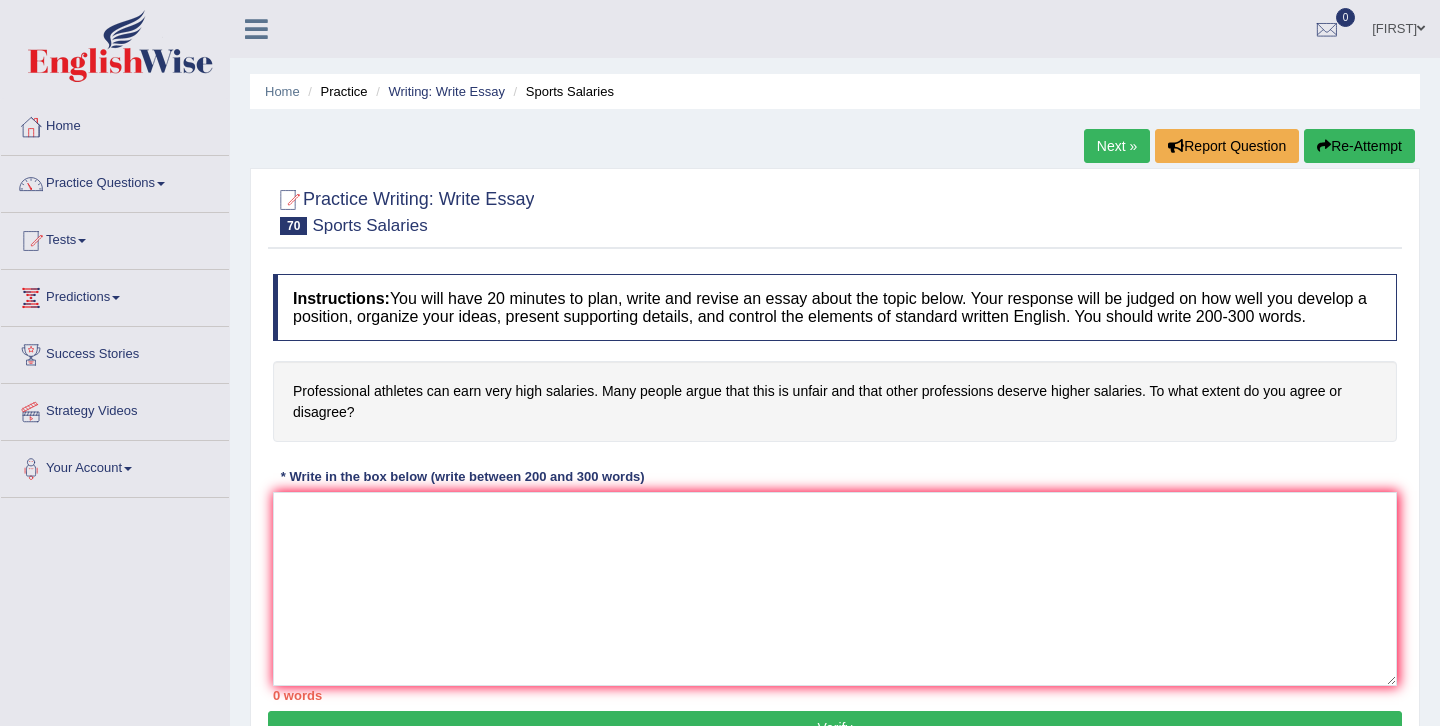 scroll, scrollTop: 0, scrollLeft: 0, axis: both 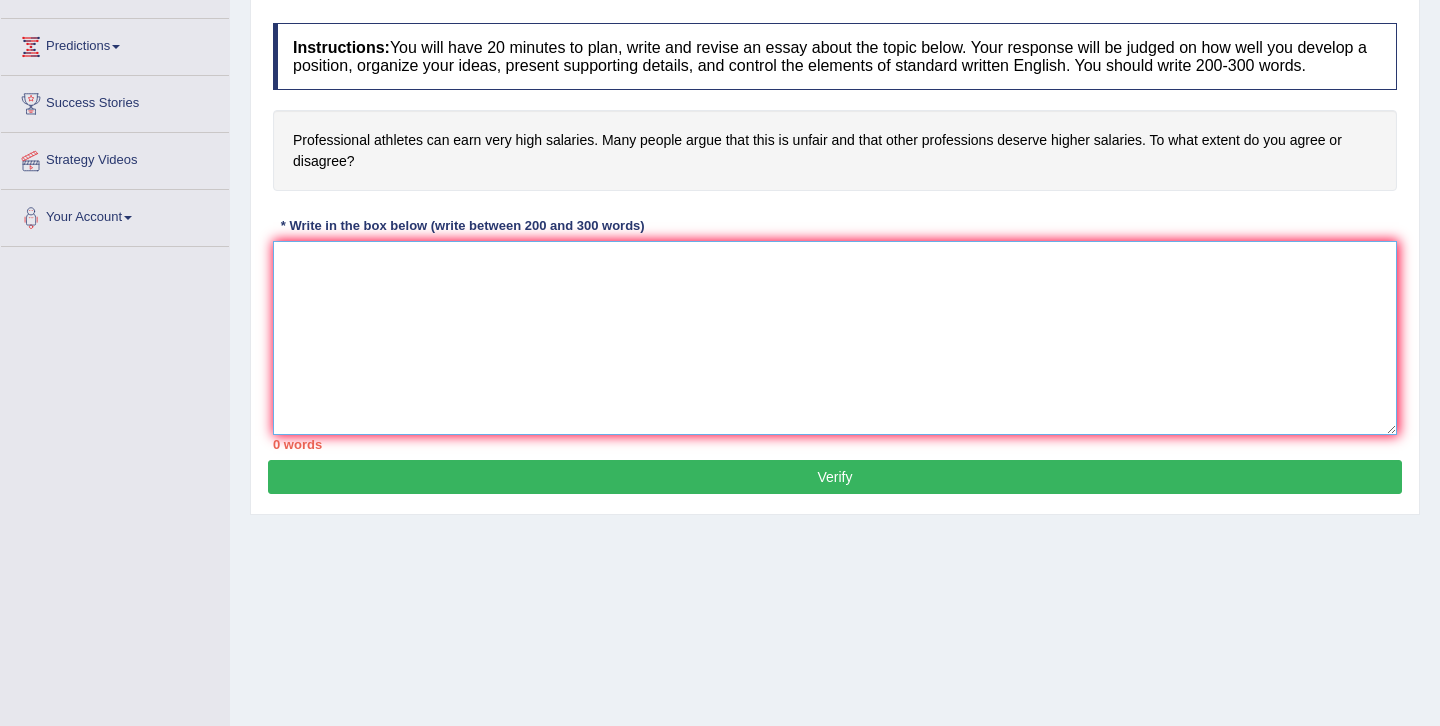 click at bounding box center (835, 338) 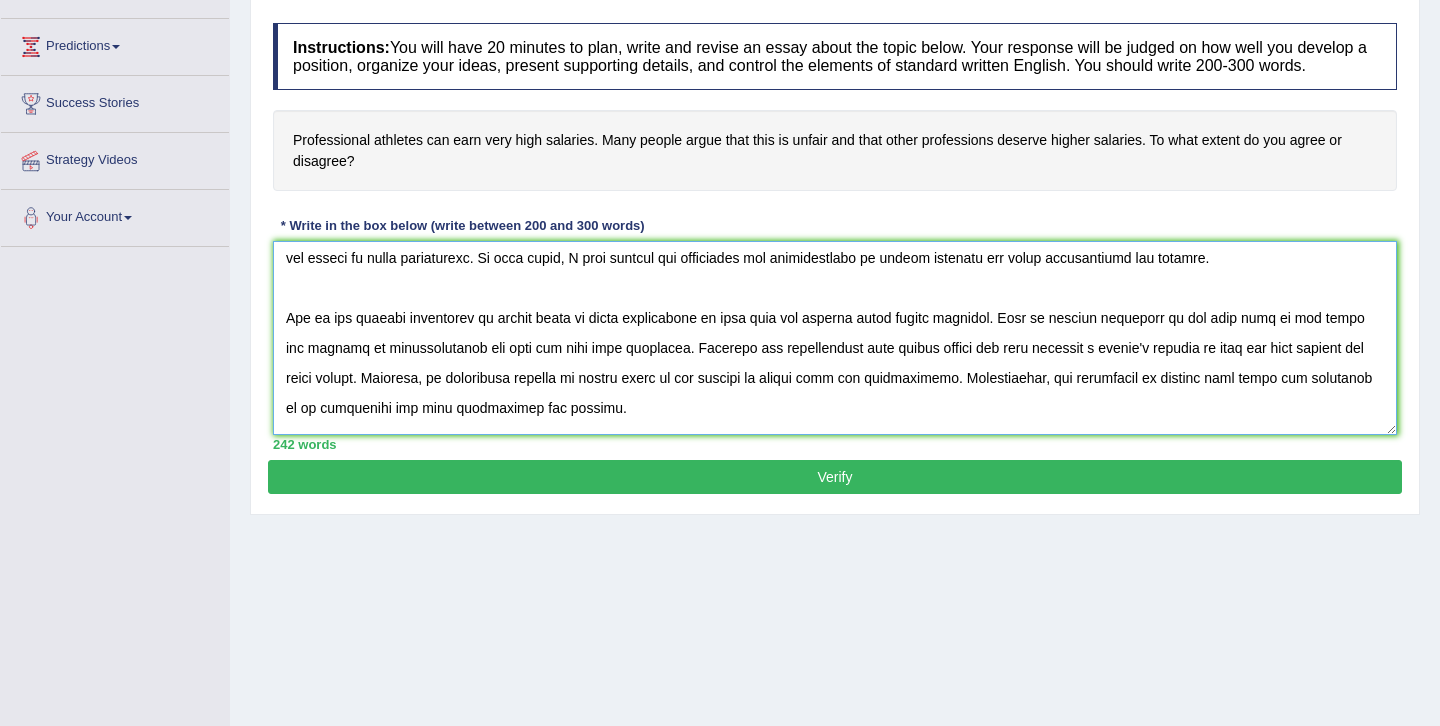 scroll, scrollTop: 0, scrollLeft: 0, axis: both 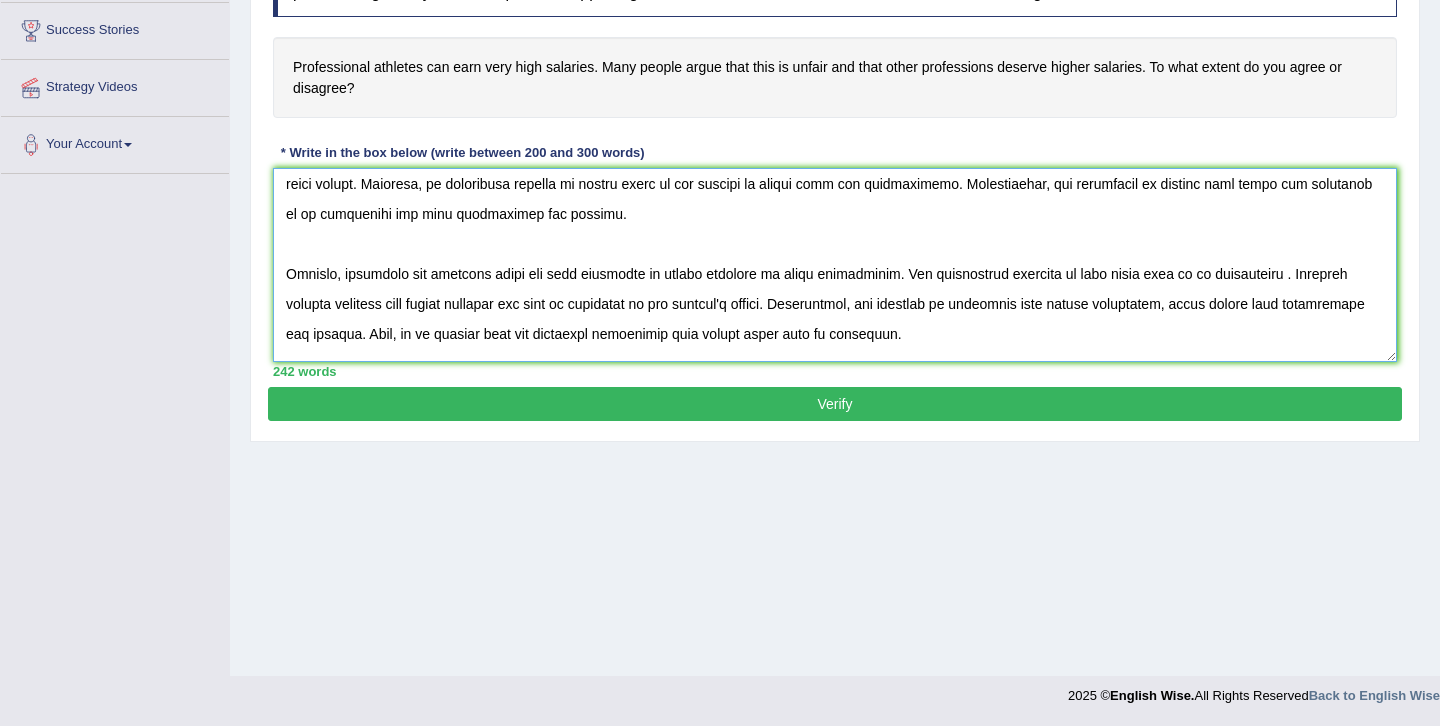 click at bounding box center [835, 265] 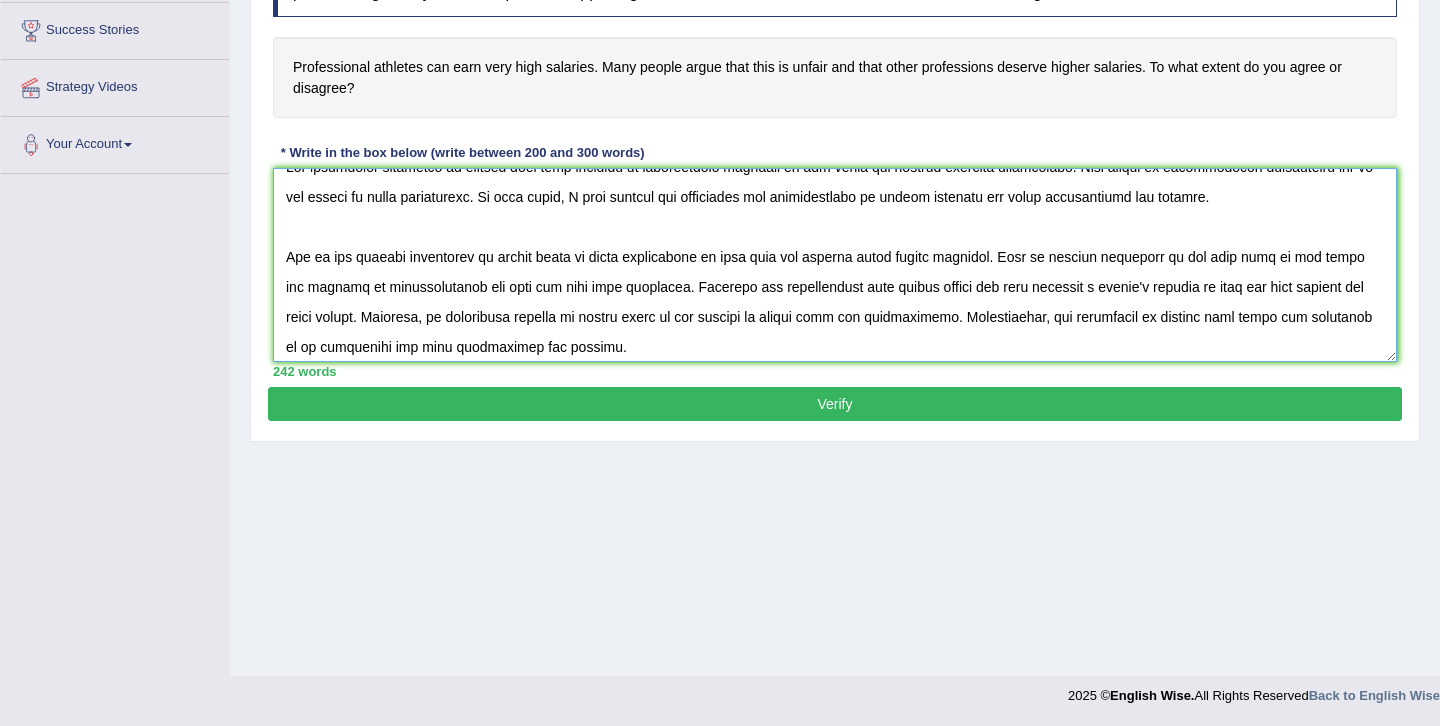 scroll, scrollTop: 0, scrollLeft: 0, axis: both 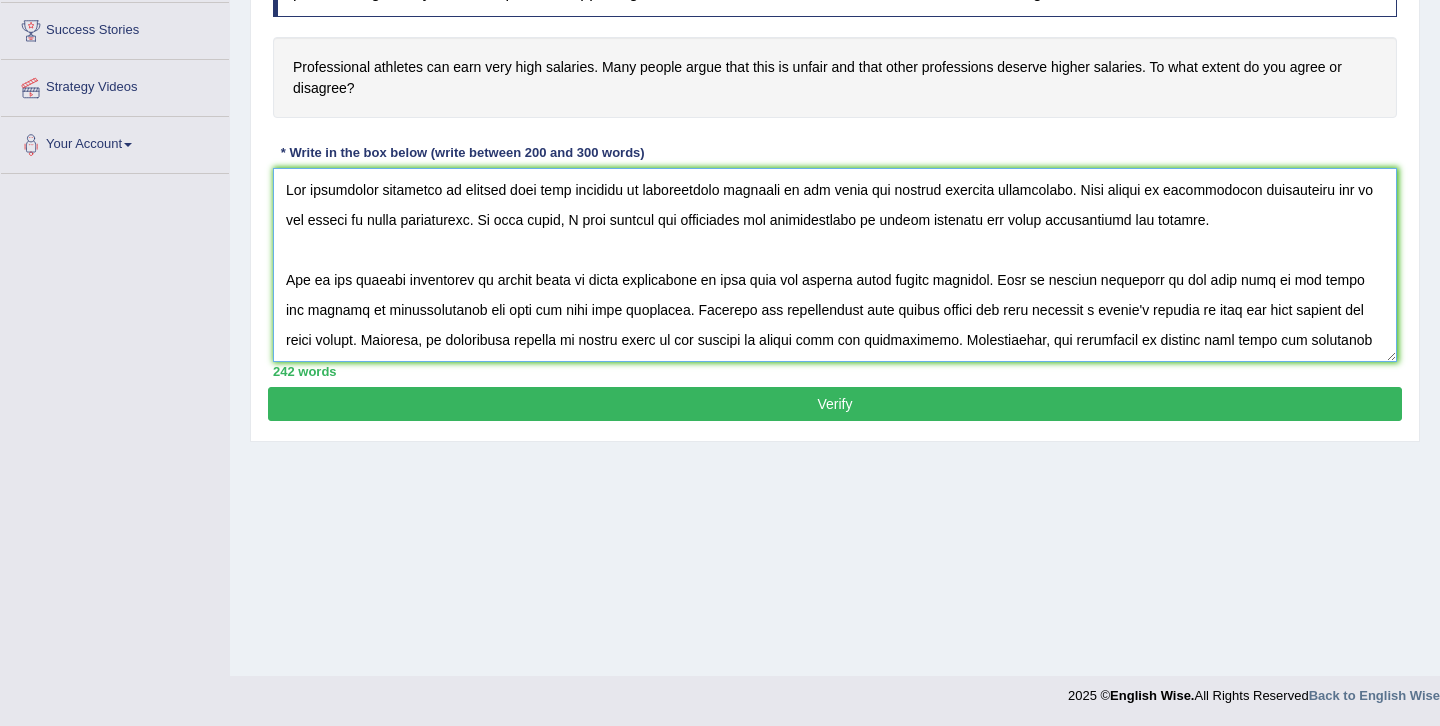 click at bounding box center [835, 265] 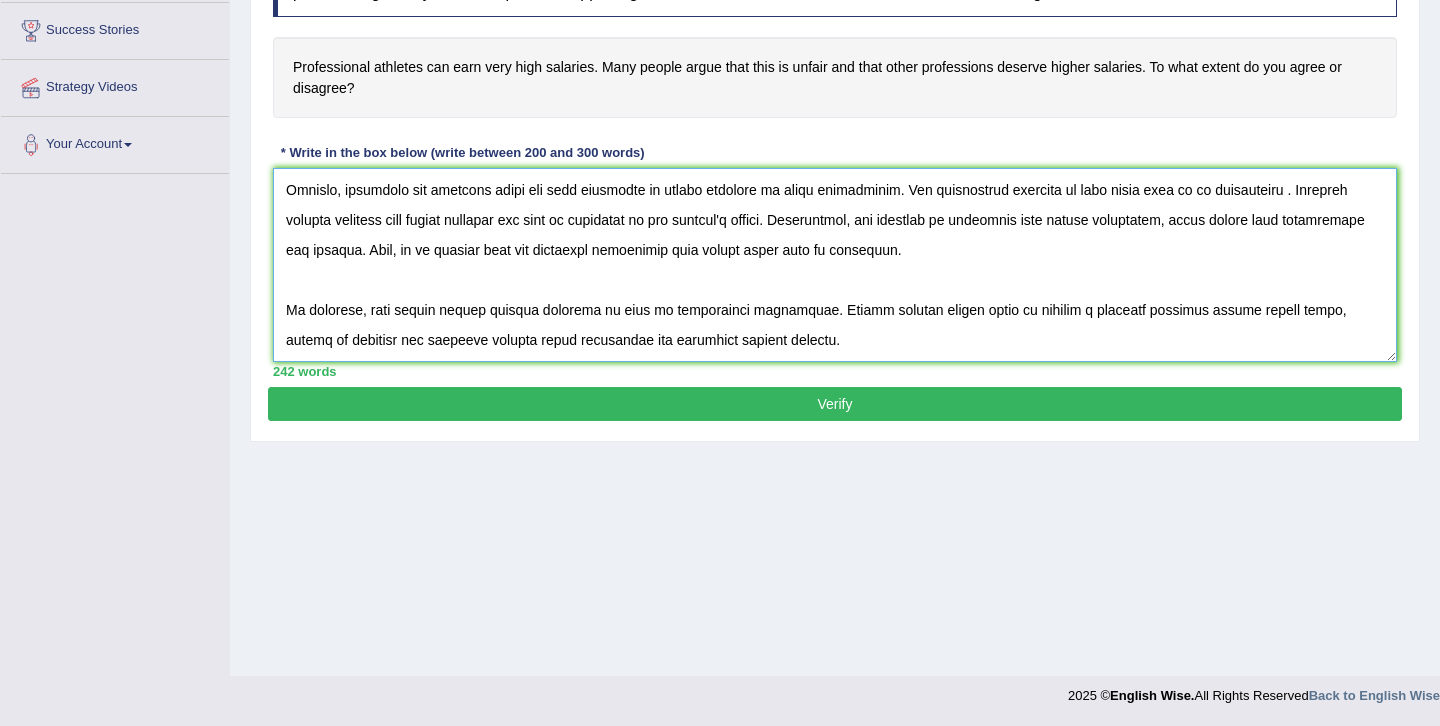 scroll, scrollTop: 218, scrollLeft: 0, axis: vertical 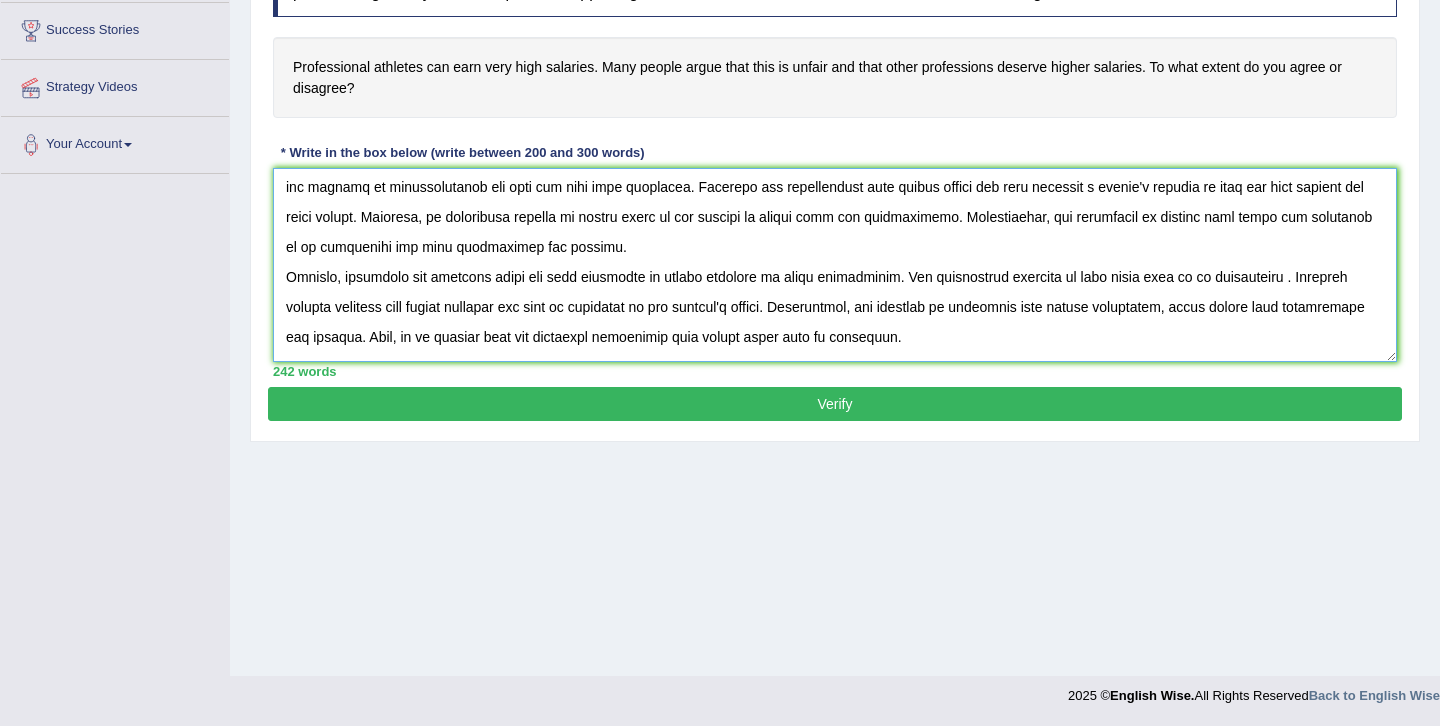 click at bounding box center [835, 265] 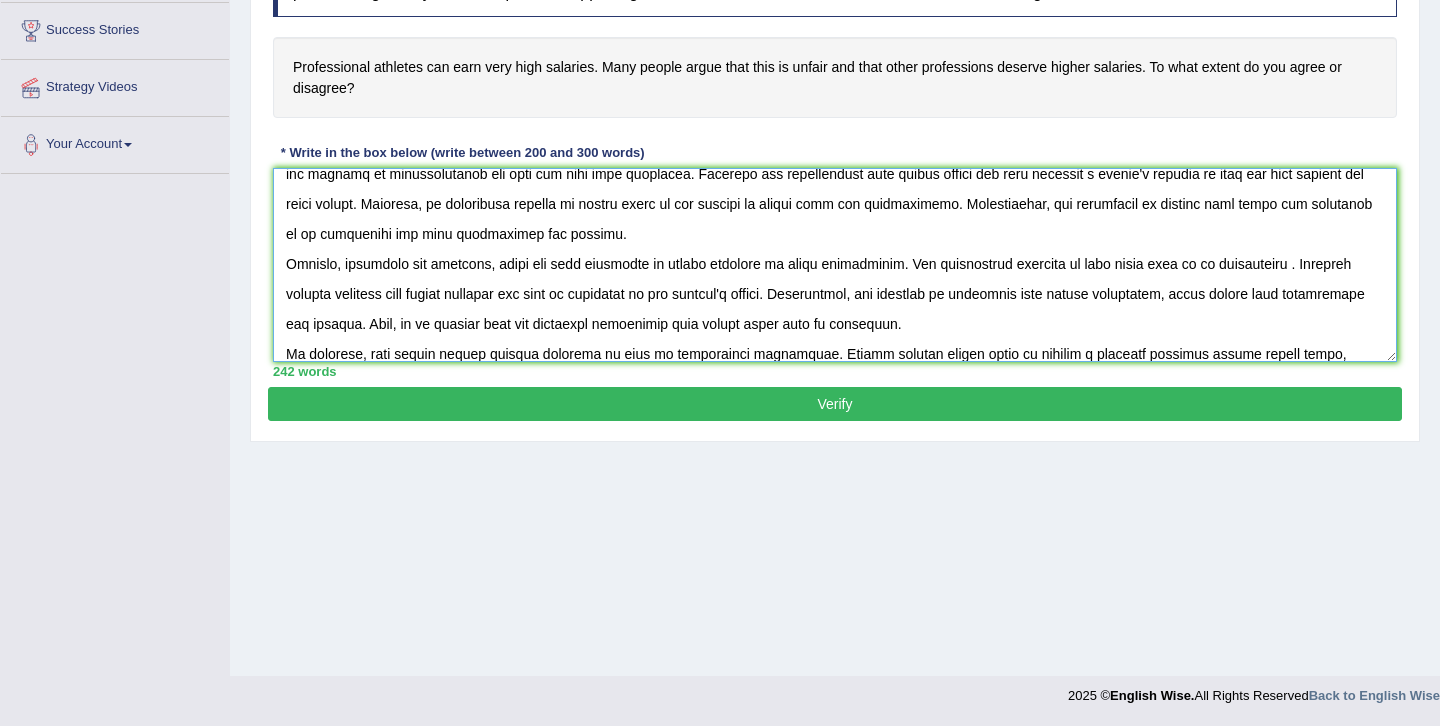 scroll, scrollTop: 117, scrollLeft: 0, axis: vertical 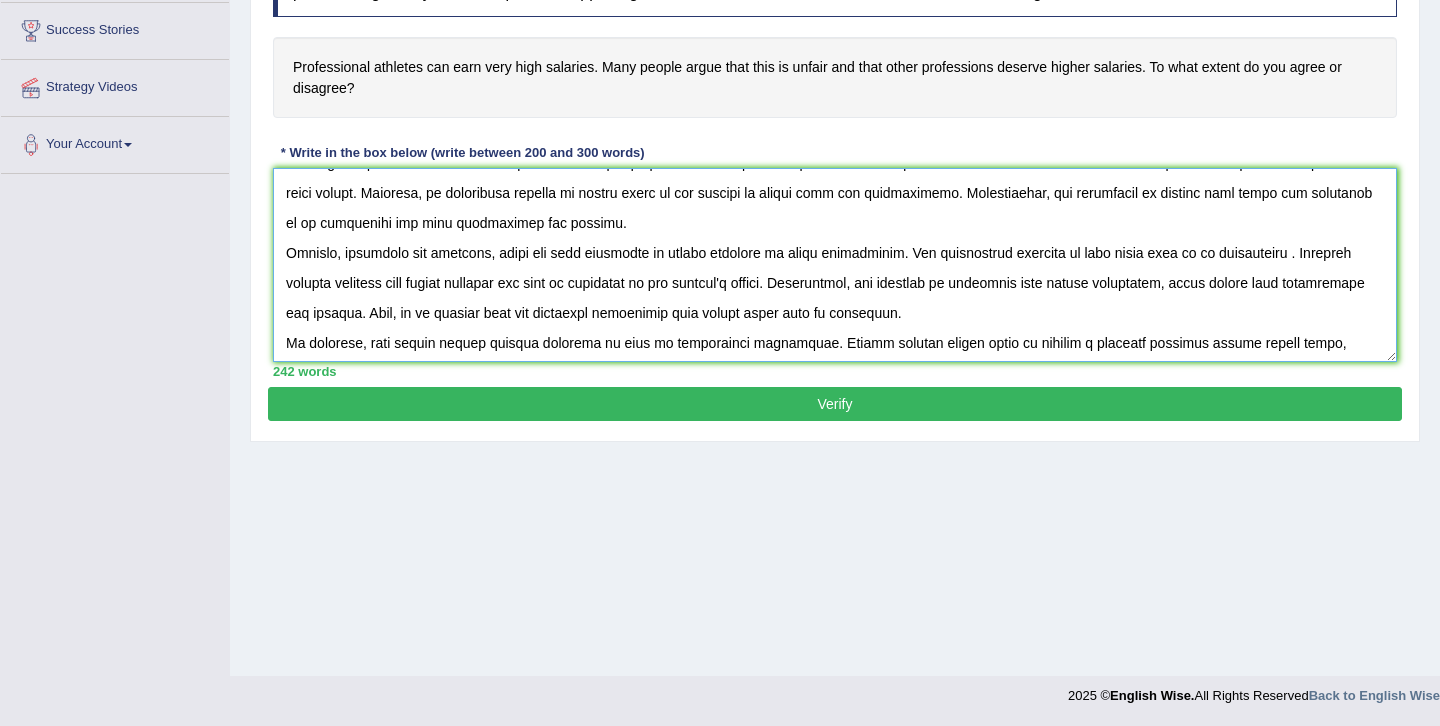 click at bounding box center (835, 265) 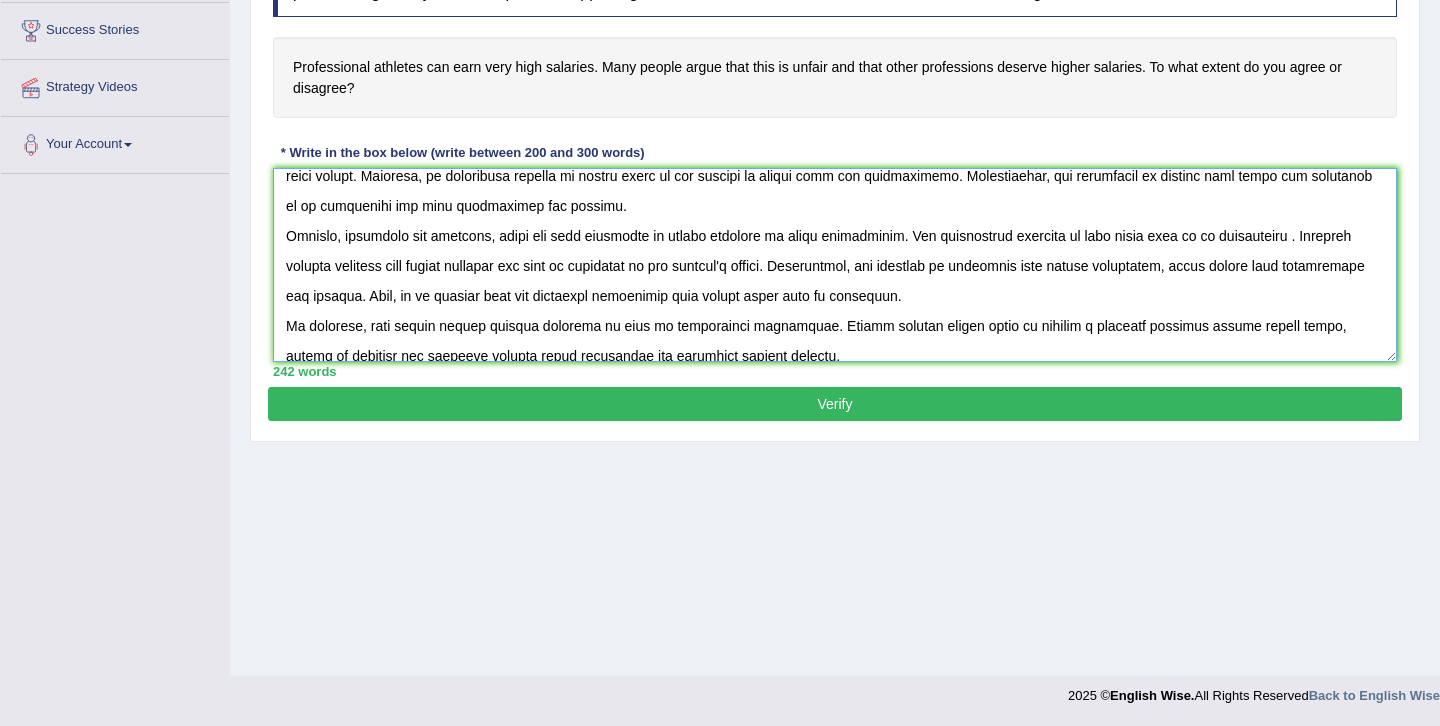 scroll, scrollTop: 157, scrollLeft: 0, axis: vertical 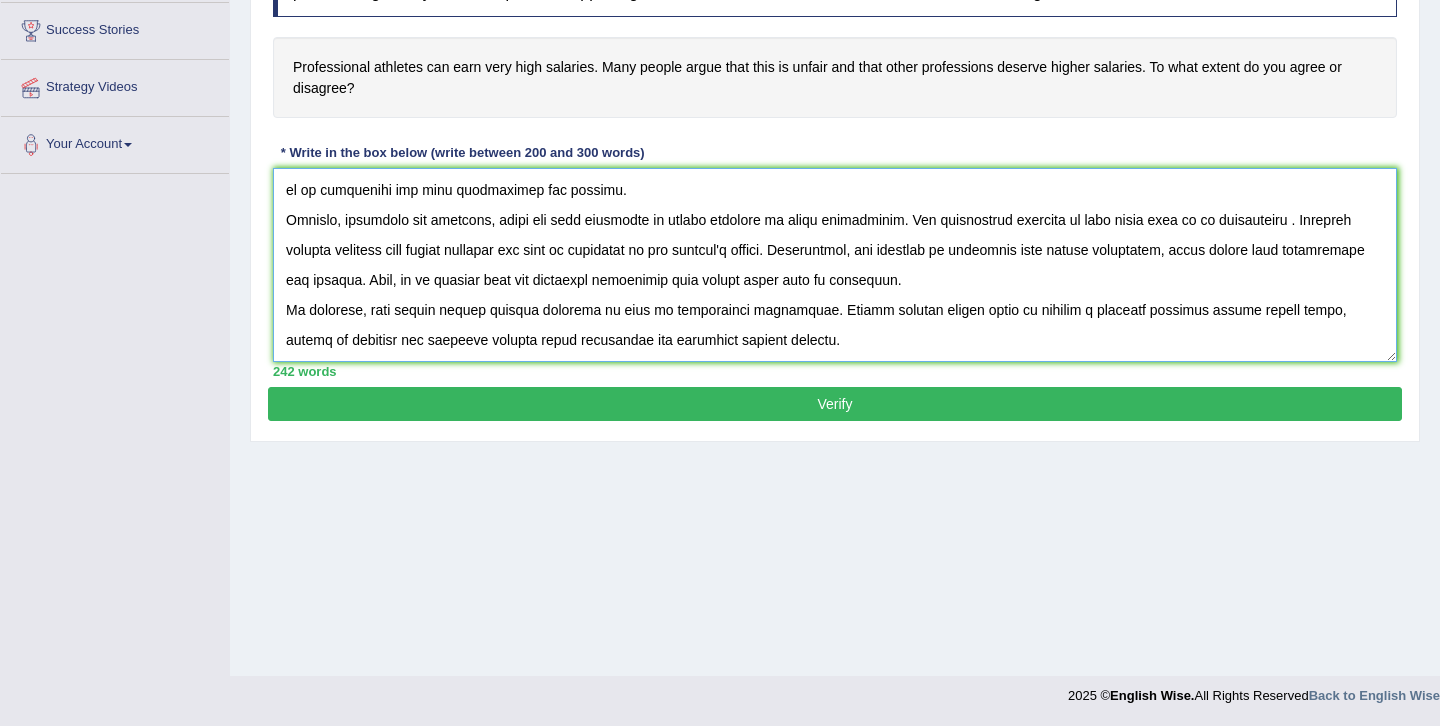 click at bounding box center (835, 265) 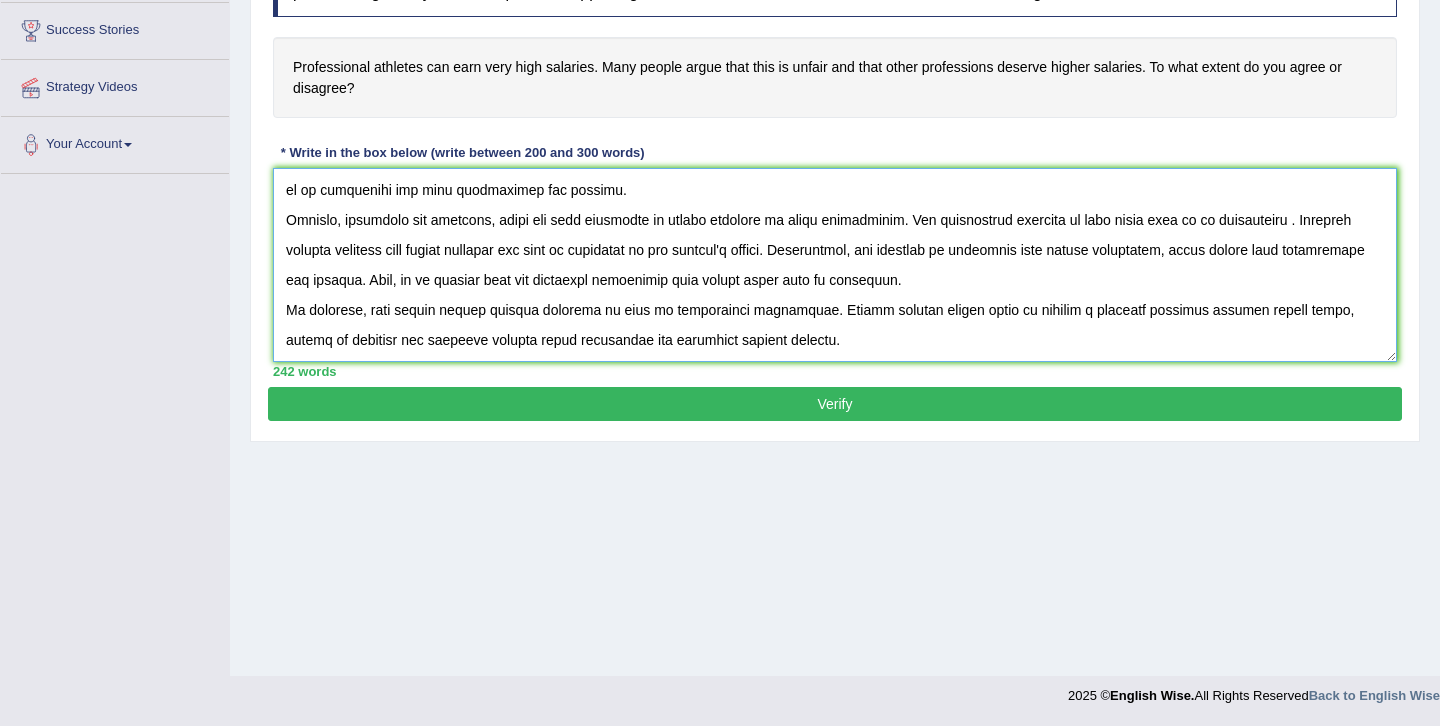 scroll, scrollTop: 162, scrollLeft: 0, axis: vertical 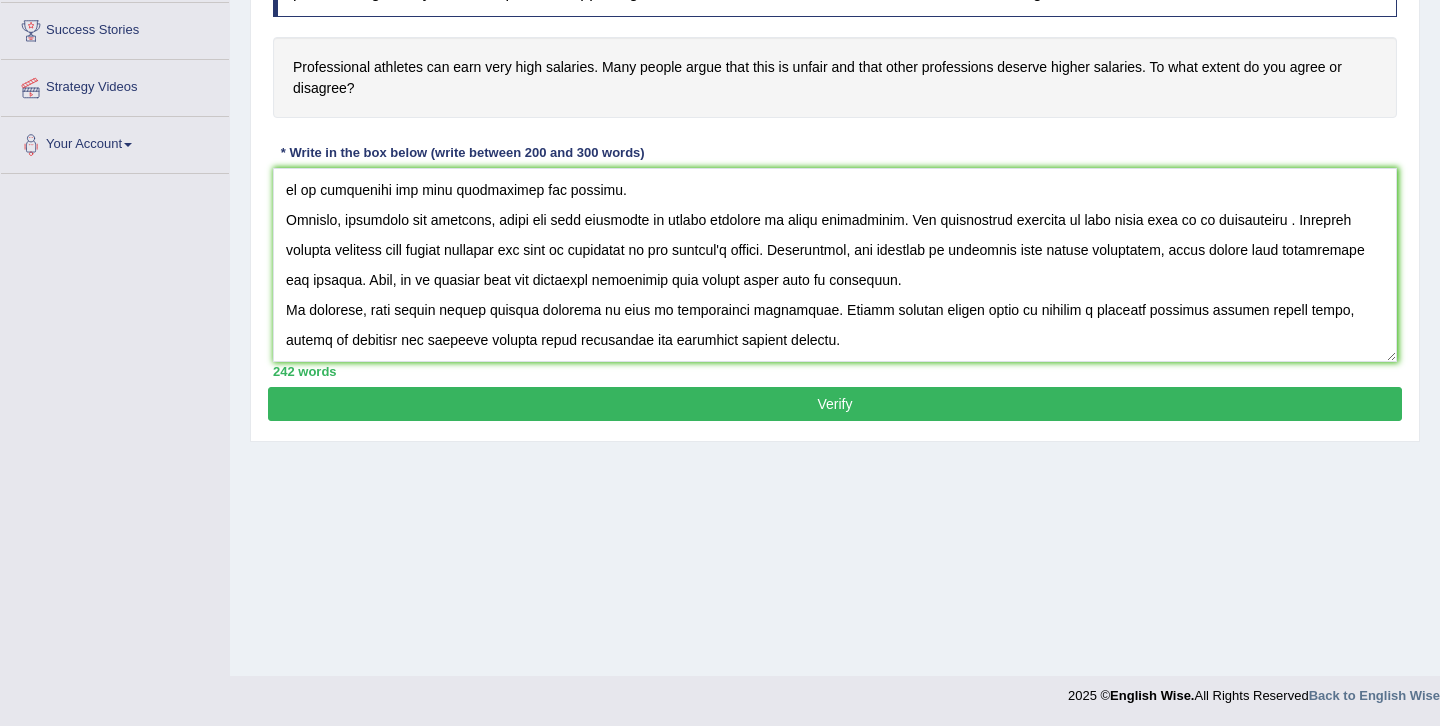click on "Verify" at bounding box center (835, 404) 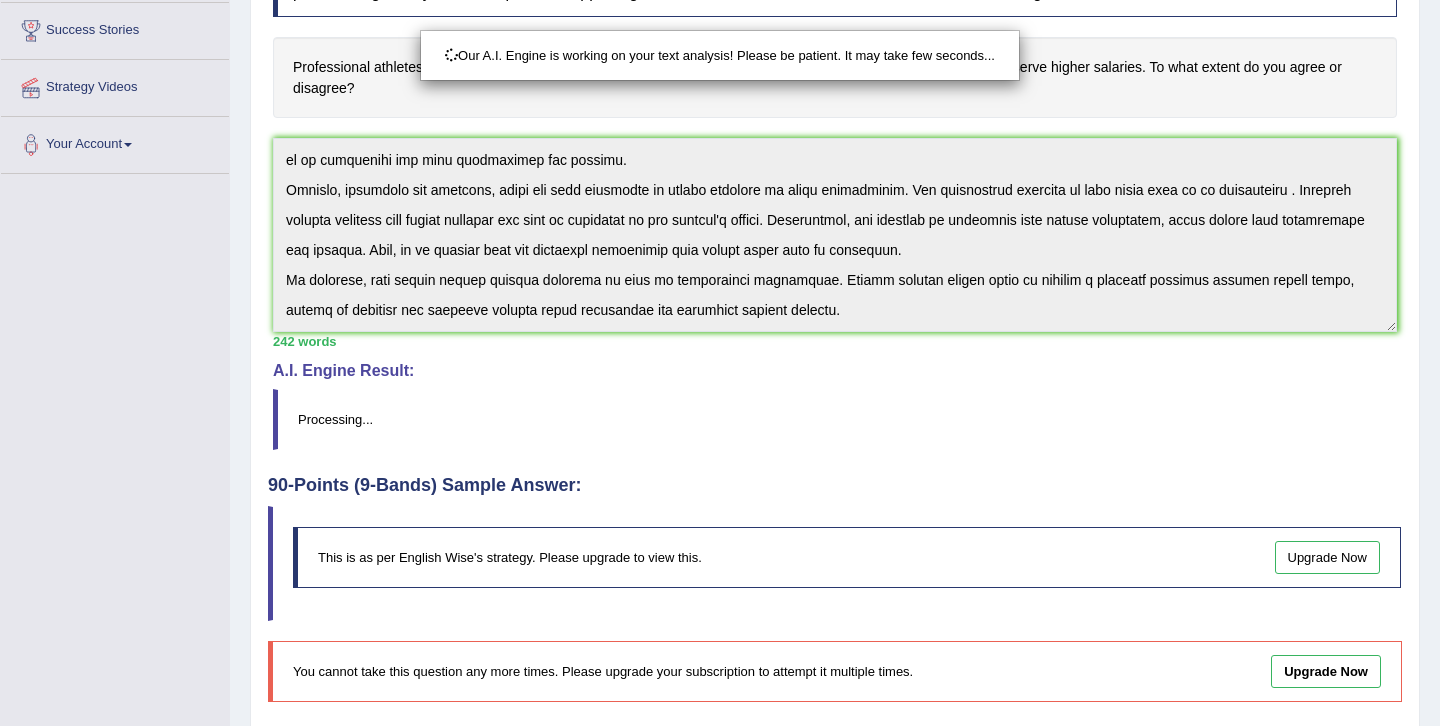 scroll, scrollTop: 329, scrollLeft: 0, axis: vertical 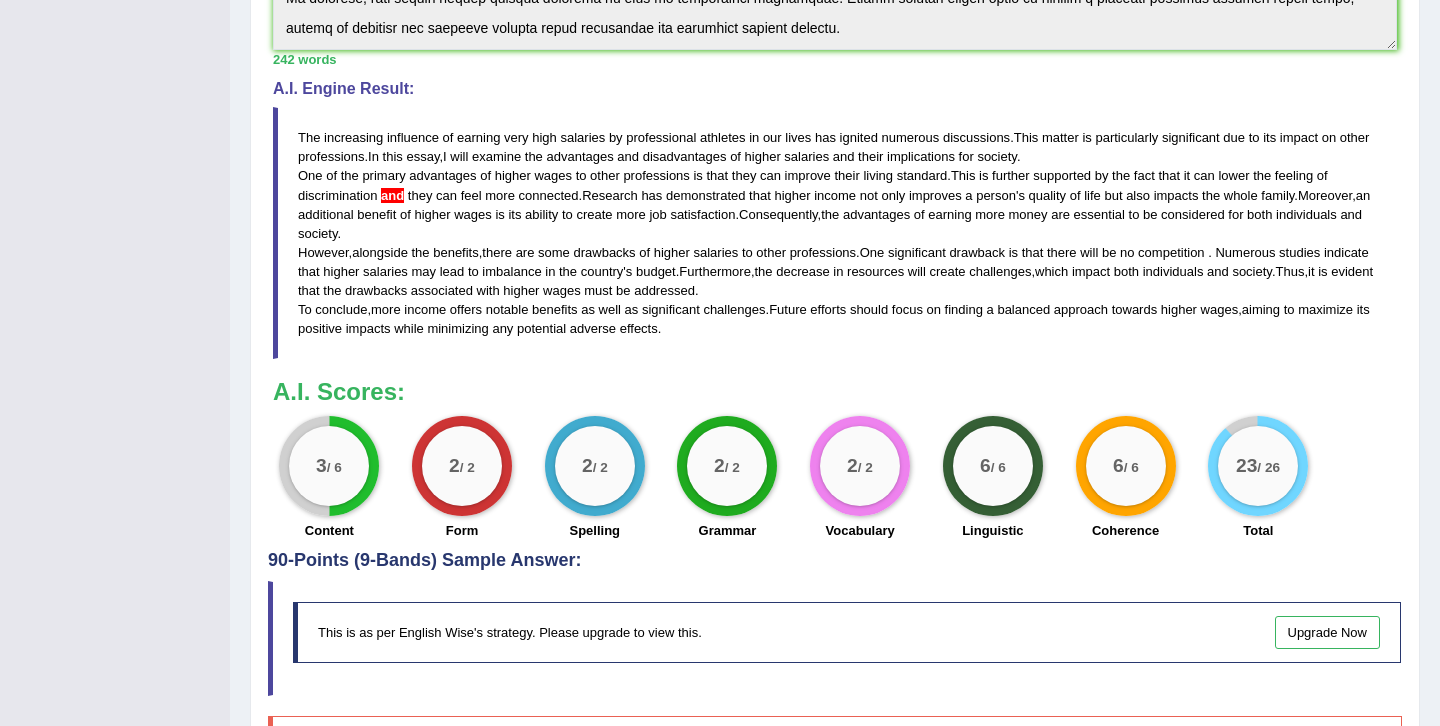 click on "Instructions:  You will have 20 minutes to plan, write and revise an essay about the topic below. Your response will be judged on how well you develop a position, organize your ideas, present supporting details, and control the elements of standard written English. You should write 200-300 words.
Professional athletes can earn very high salaries. Many people argue that this is unfair and that other professions deserve higher salaries. To what extent do you agree or disagree? * Write in the box below (write between 200 and 300 words) 242 words Written Keywords:  professional  athletes  very  high  salaries  other  professions  higher  income  earning  society  impact A.I. Engine Result: The   increasing   influence   of   earning   very   high   salaries   by   professional   athletes   in   our   lives   has   ignited   numerous   discussions .  This   matter   is   particularly   significant   due   to   its   impact   on   other   professions .  In   this   essay ,  I   will   examine   the" at bounding box center [835, 104] 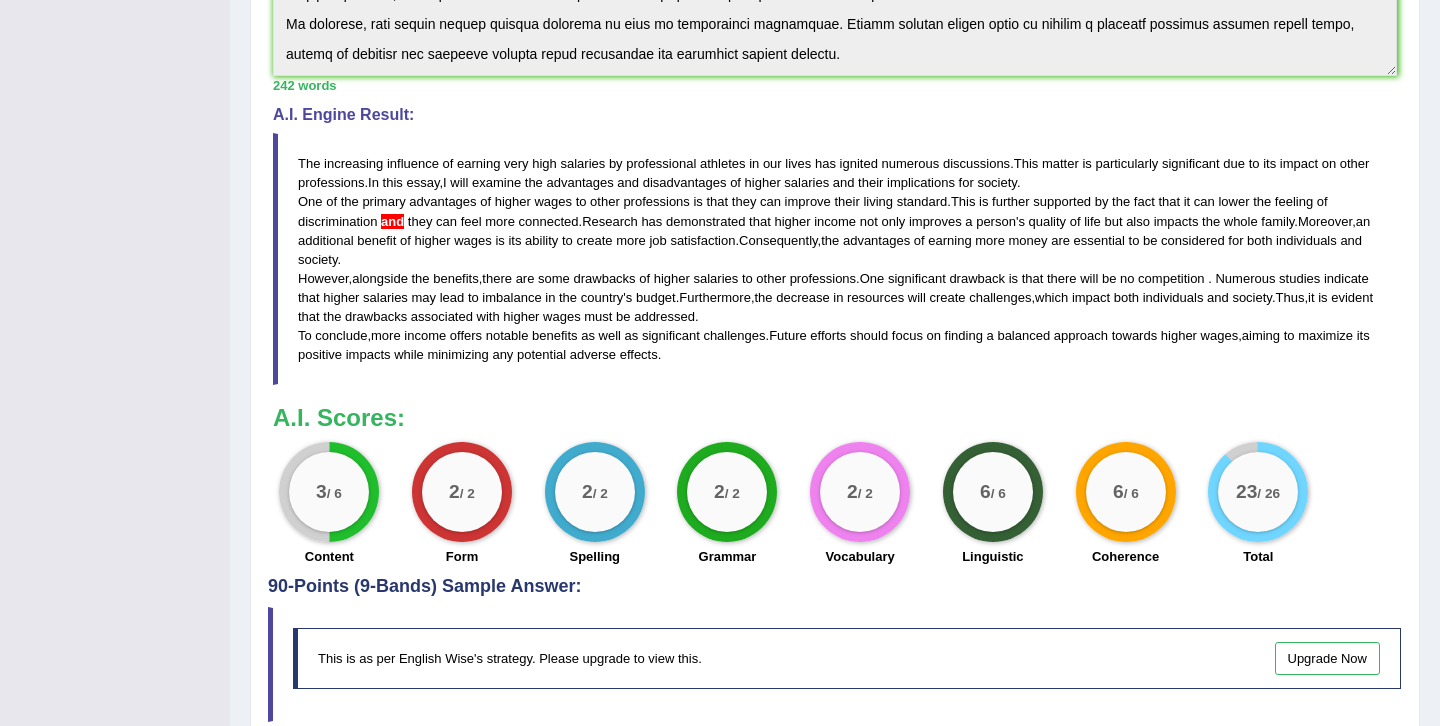 scroll, scrollTop: 579, scrollLeft: 0, axis: vertical 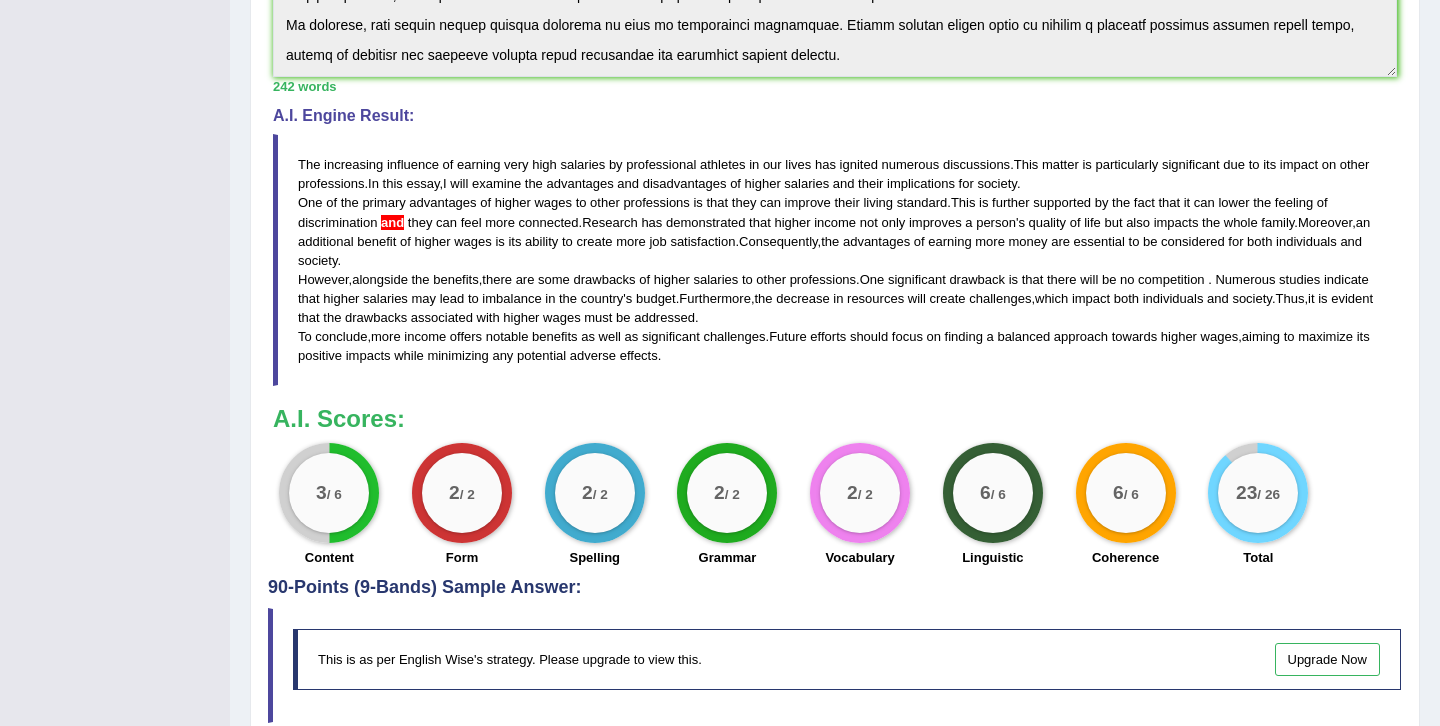 click on "The   increasing   influence   of   earning   very   high   salaries   by   professional   athletes   in   our   lives   has   ignited   numerous   discussions .  This   matter   is   particularly   significant   due   to   its   impact   on   other   professions .  In   this   essay ,  I   will   examine   the   advantages   and   disadvantages   of   higher   salaries   and   their   implications   for   society . One   of   the   primary   advantages   of   higher   wages   to   other   professions   is   that   they   can   improve   their   living   standard .  This   is   further   supported   by   the   fact   that   it   can   lower   the   feeling   of   discrimination   and   they   can   feel   more   connected .  Research   has   demonstrated   that   higher   income   not   only   improves   a   person ' s   quality   of   life   but   also   impacts   the   whole   family .  Moreover ,  an   additional   benefit   of   higher   wages   is   its   ability   to   create   more   job   satisfaction" at bounding box center [835, 260] 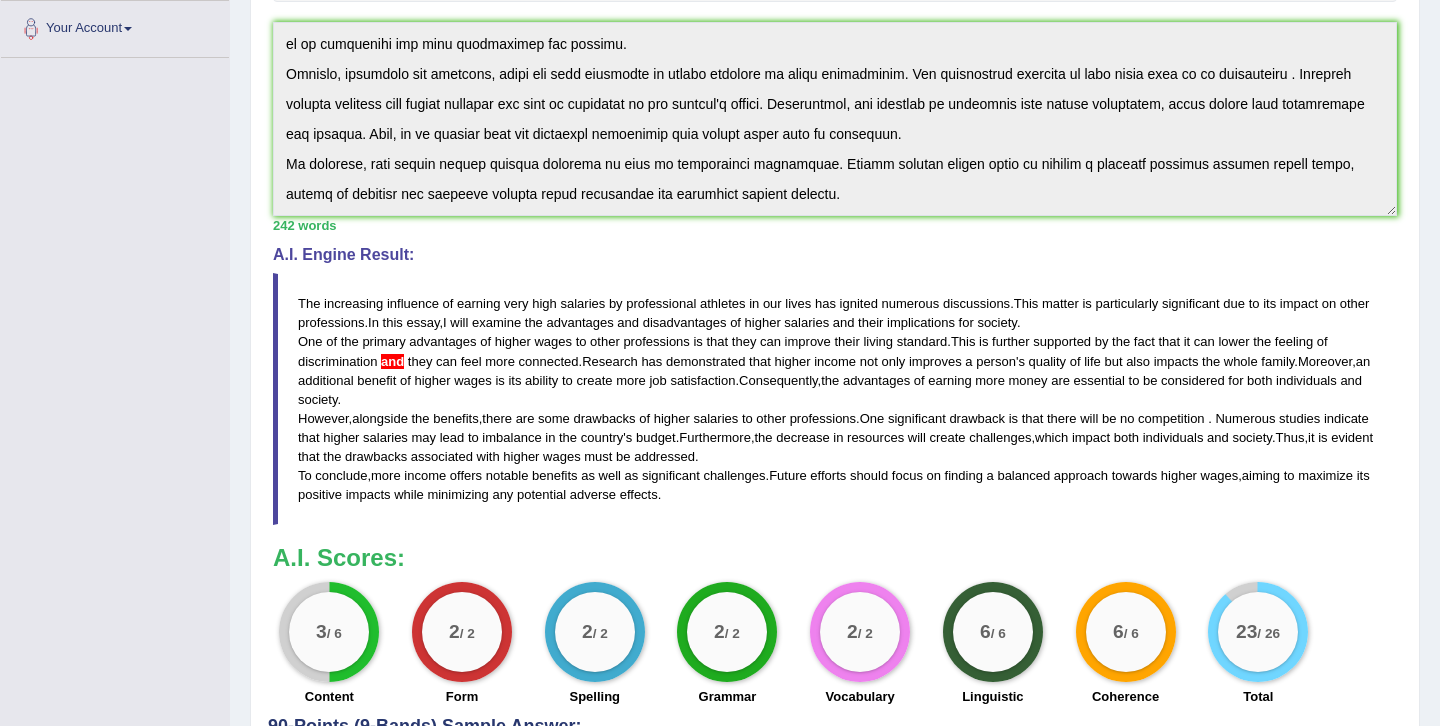 scroll, scrollTop: 430, scrollLeft: 0, axis: vertical 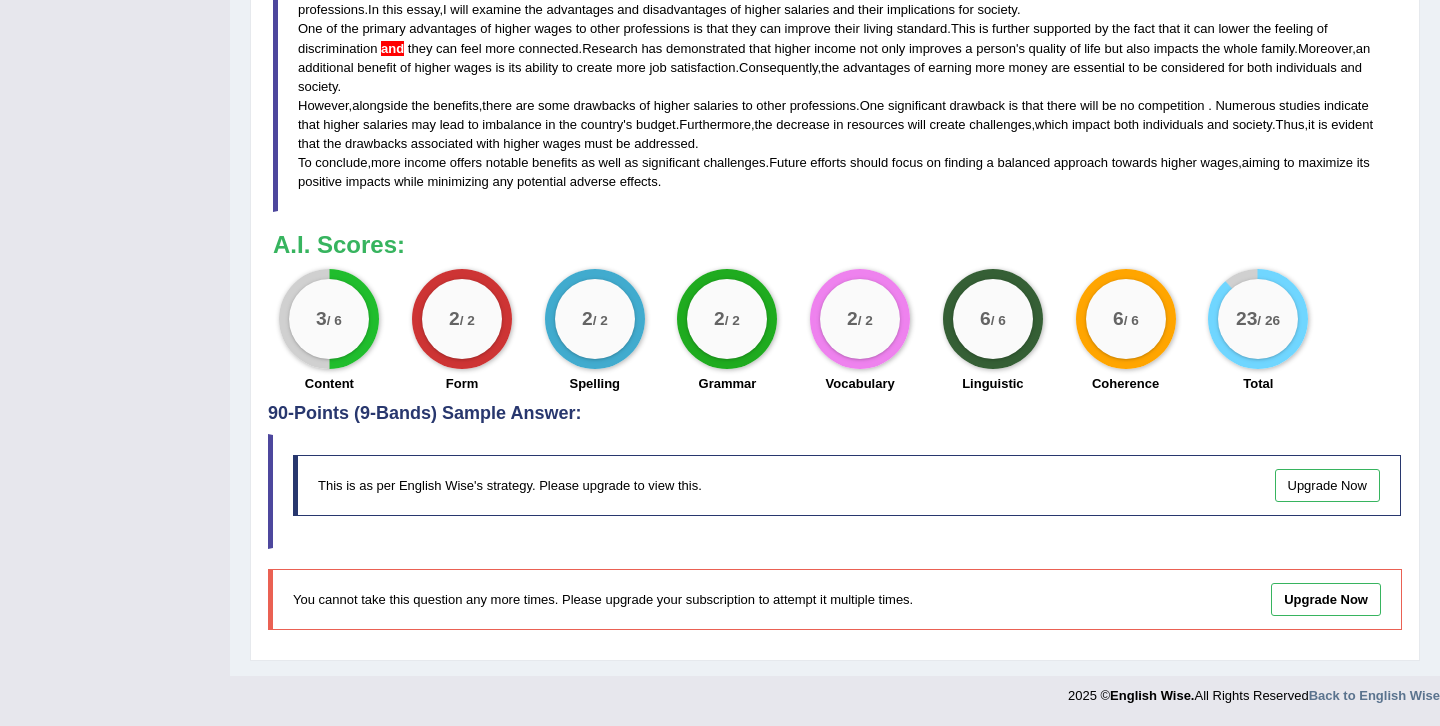 click on "Upgrade Now" at bounding box center [1328, 485] 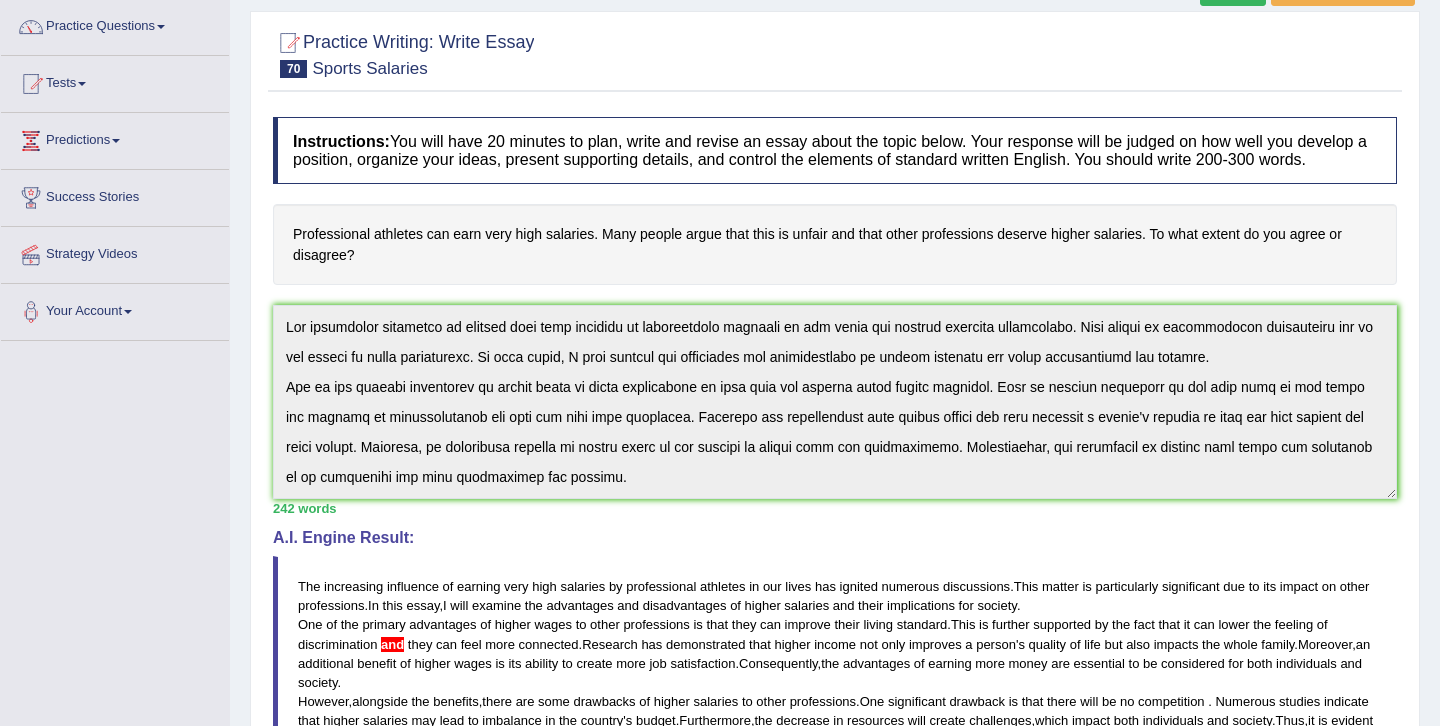 scroll, scrollTop: 0, scrollLeft: 0, axis: both 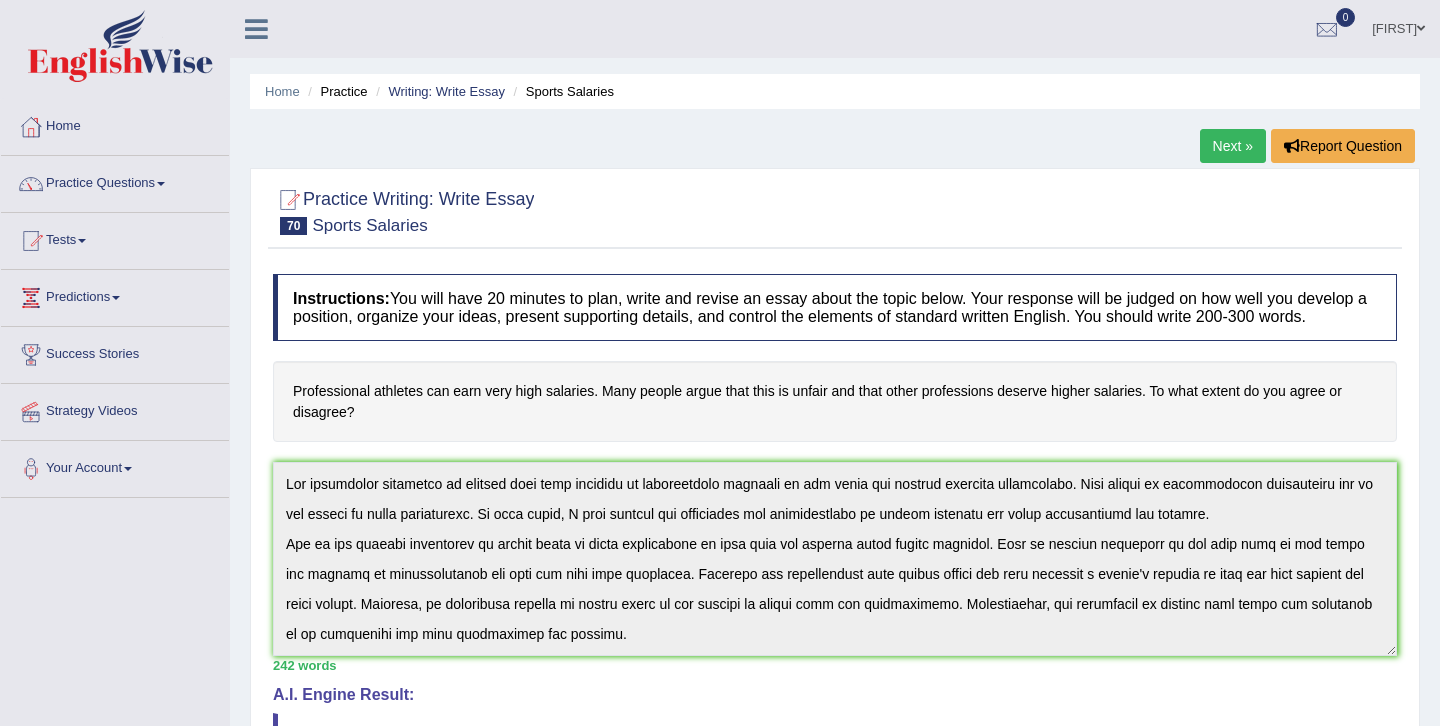 click on "Toggle navigation
Home
Practice Questions   Speaking Practice Read Aloud
Repeat Sentence
Describe Image
Re-tell Lecture
Answer Short Question
Summarize Group Discussion
Respond To A Situation
Writing Practice  Summarize Written Text
Write Essay
Reading Practice  Reading & Writing: Fill In The Blanks
Choose Multiple Answers
Re-order Paragraphs
Fill In The Blanks
Choose Single Answer
Listening Practice  Summarize Spoken Text
Highlight Incorrect Words
Highlight Correct Summary
Select Missing Word
Choose Single Answer
Choose Multiple Answers
Fill In The Blanks
Write From Dictation
Pronunciation
Tests  Take Practice Sectional Test
Take Mock Test" at bounding box center [720, 734] 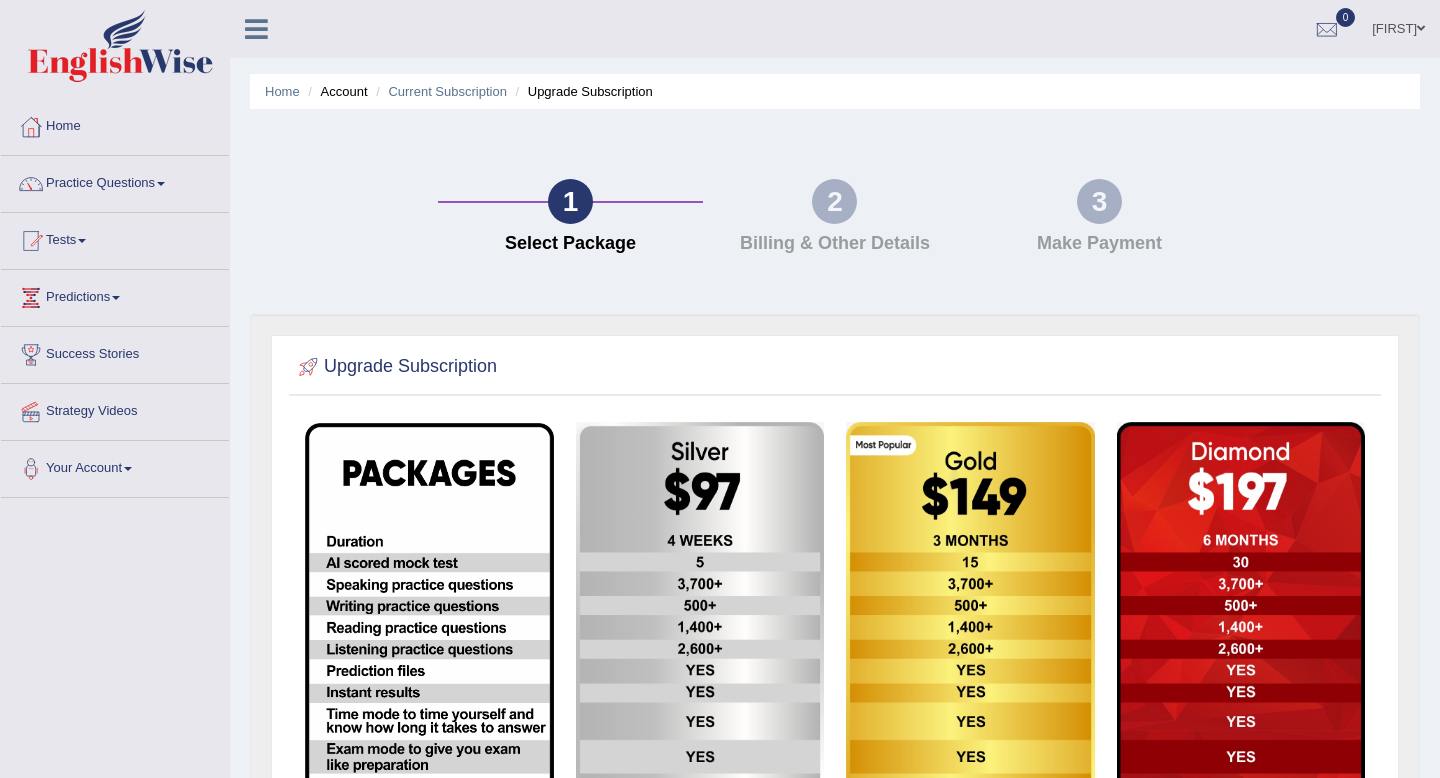 scroll, scrollTop: 0, scrollLeft: 0, axis: both 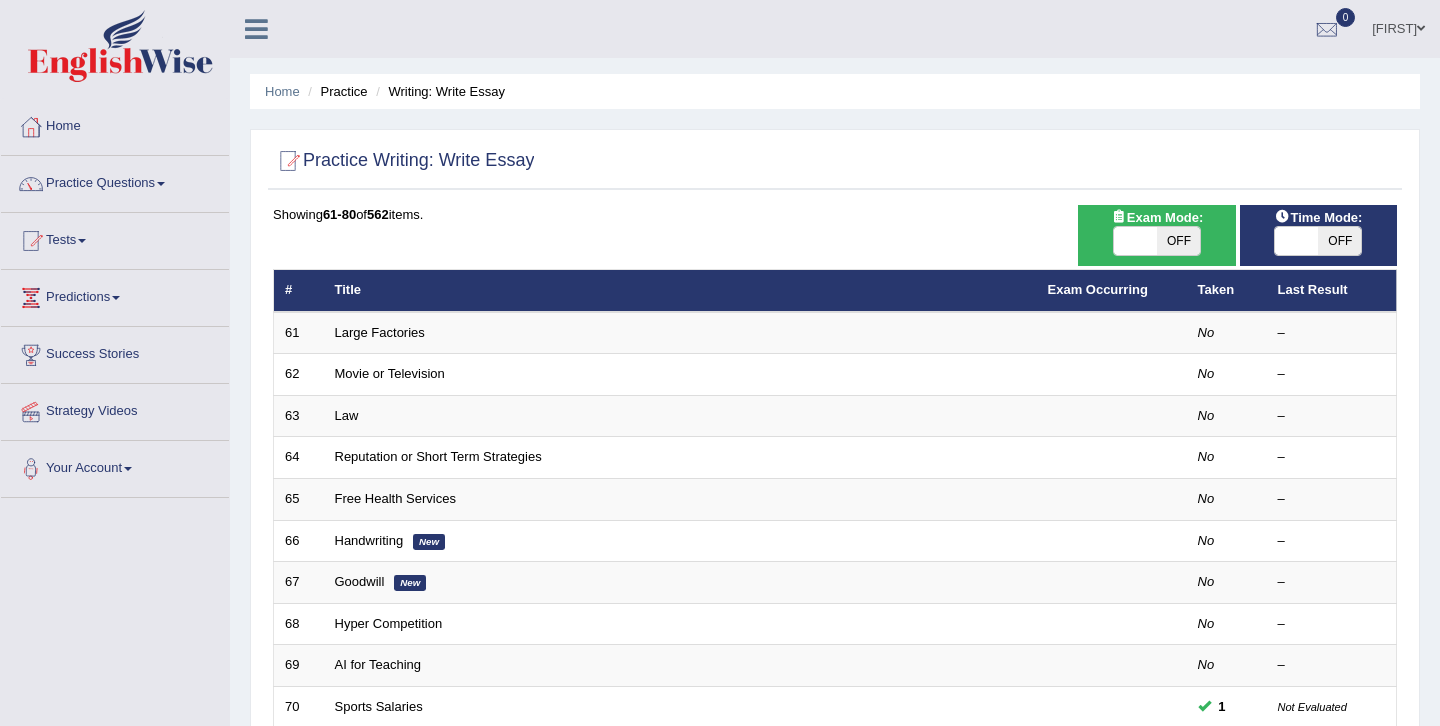 click on "Success Stories" at bounding box center [115, 352] 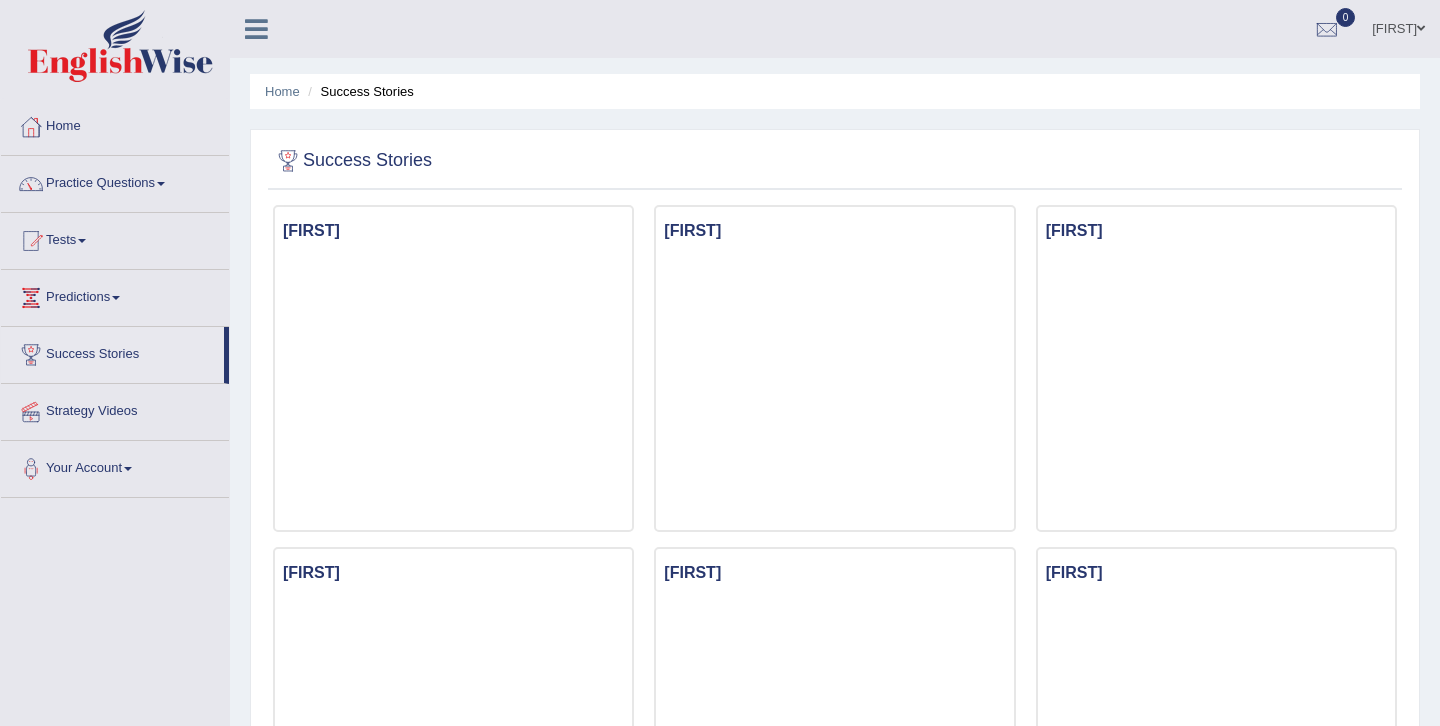 scroll, scrollTop: 0, scrollLeft: 0, axis: both 